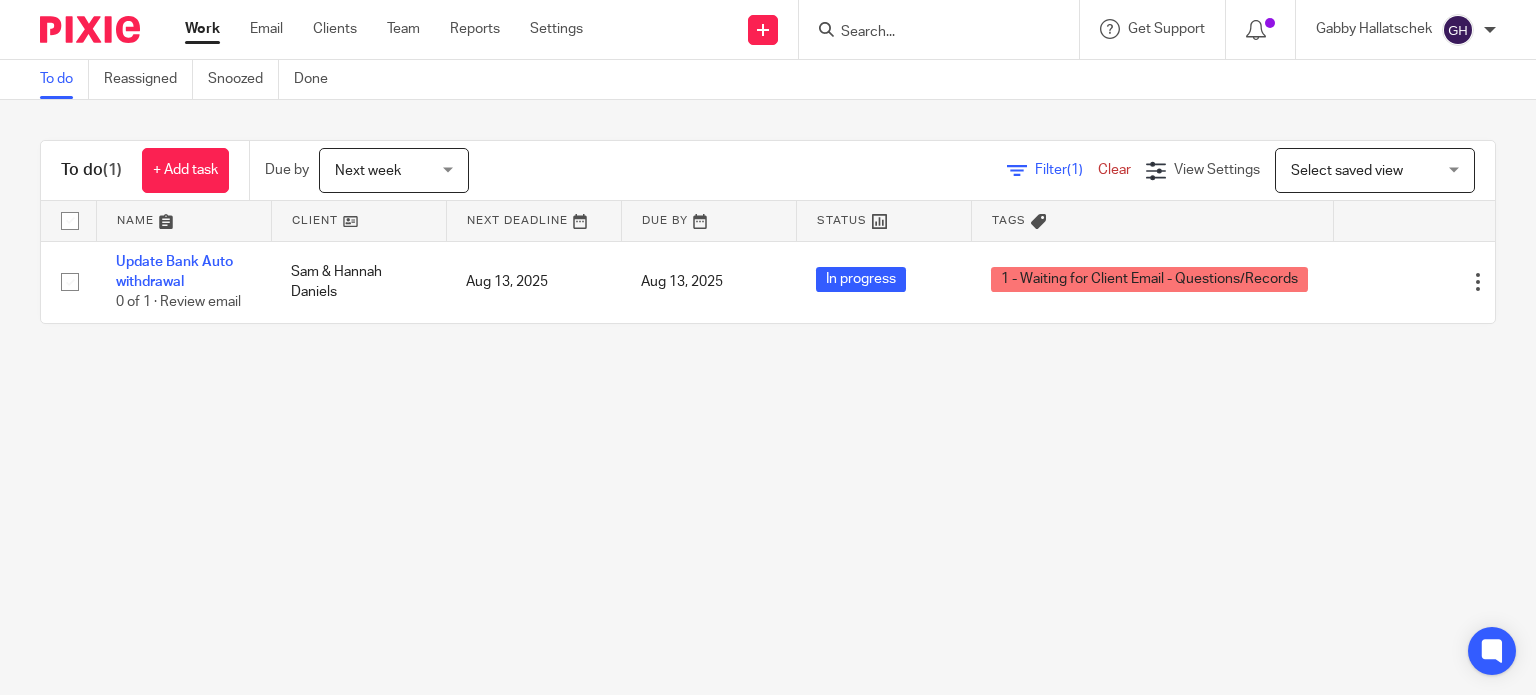 scroll, scrollTop: 0, scrollLeft: 0, axis: both 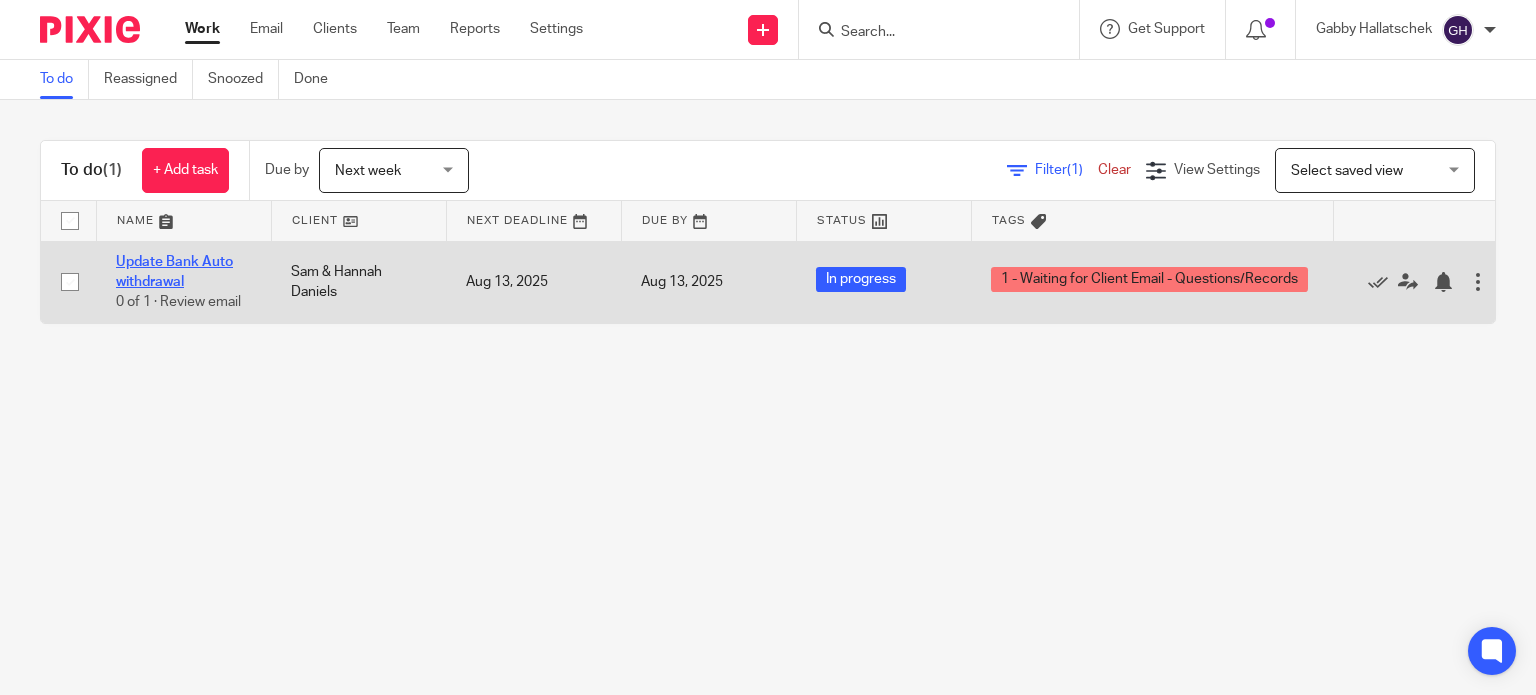click on "Update Bank Auto withdrawal" at bounding box center (174, 272) 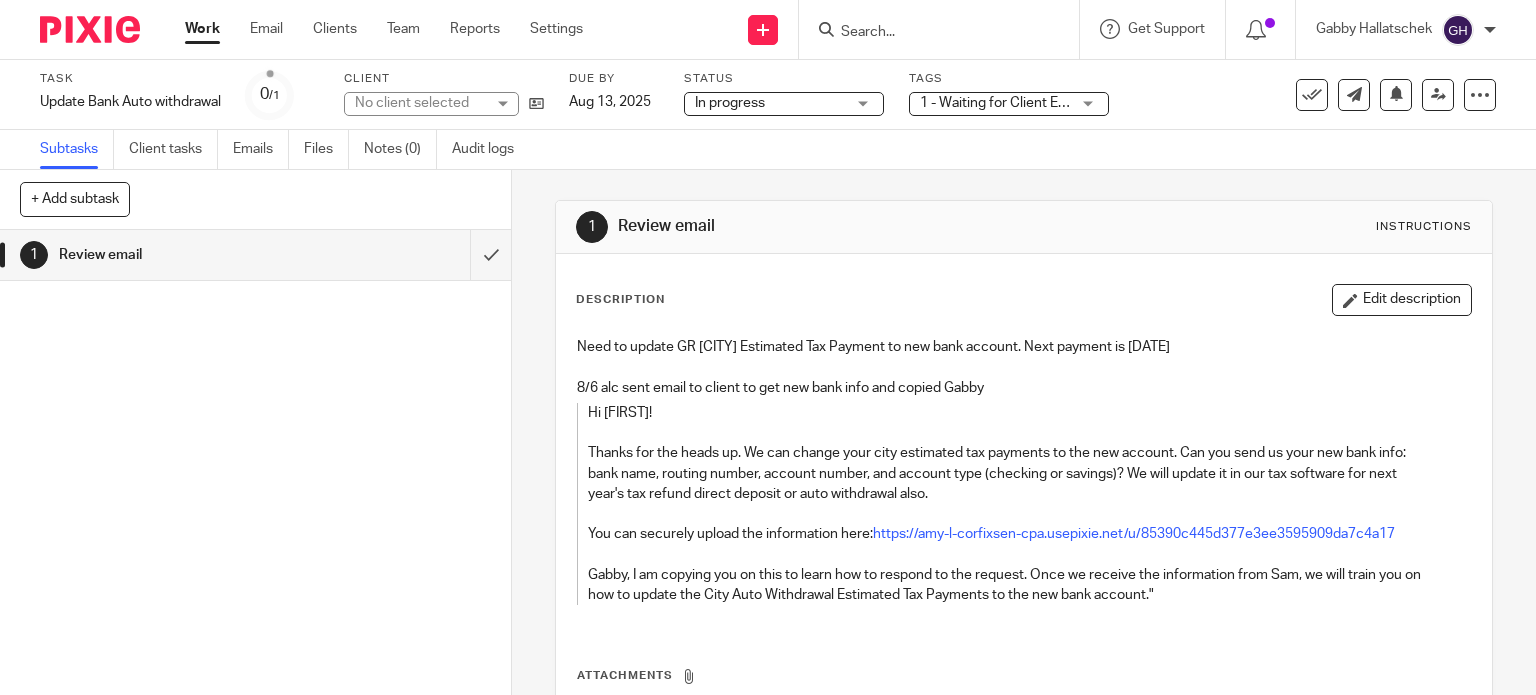 scroll, scrollTop: 0, scrollLeft: 0, axis: both 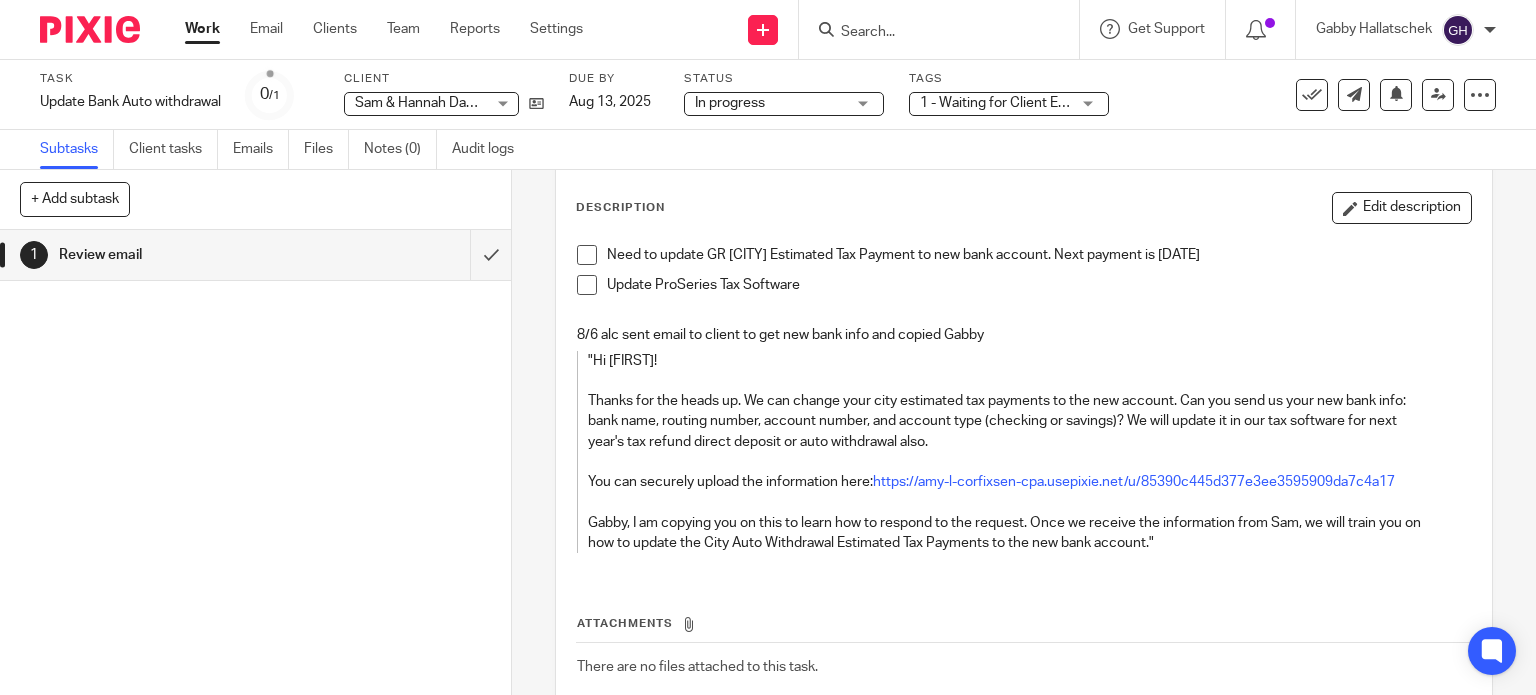 click at bounding box center (587, 255) 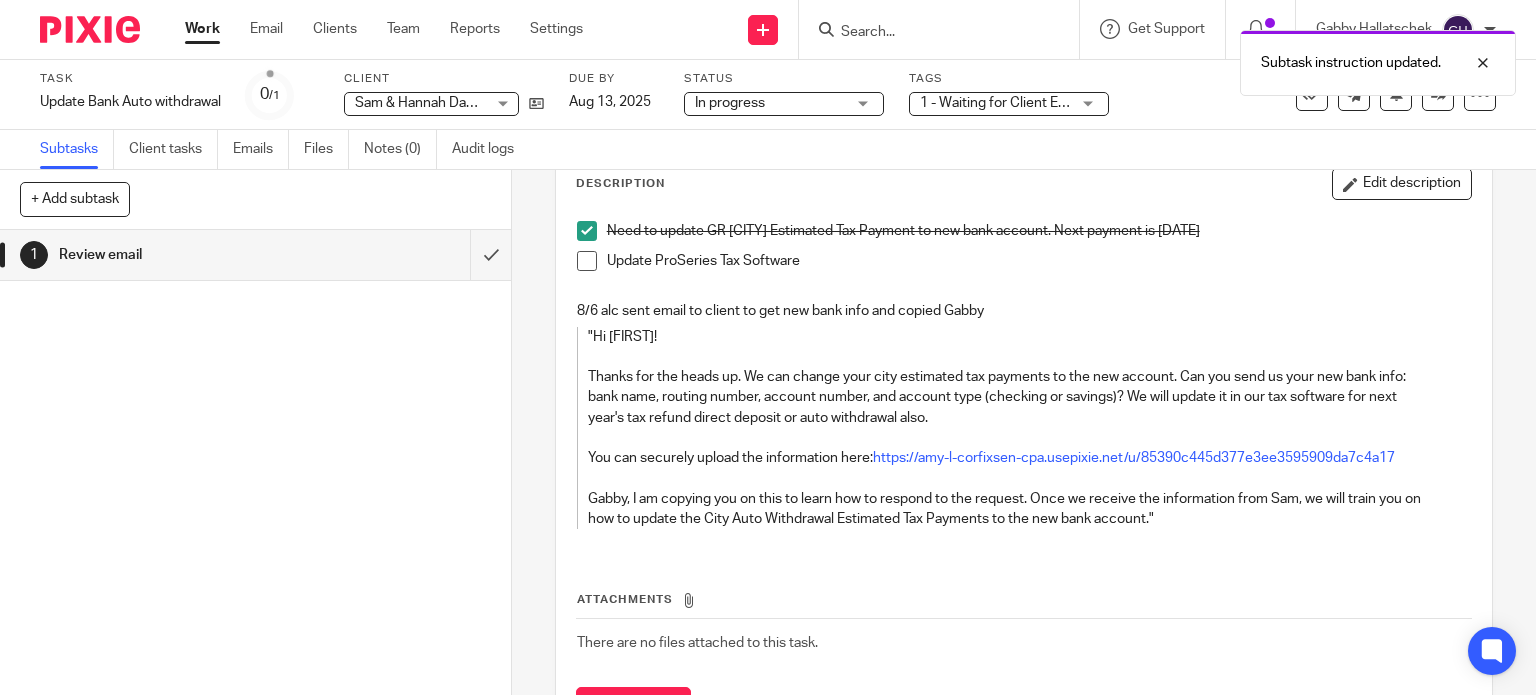 scroll, scrollTop: 108, scrollLeft: 0, axis: vertical 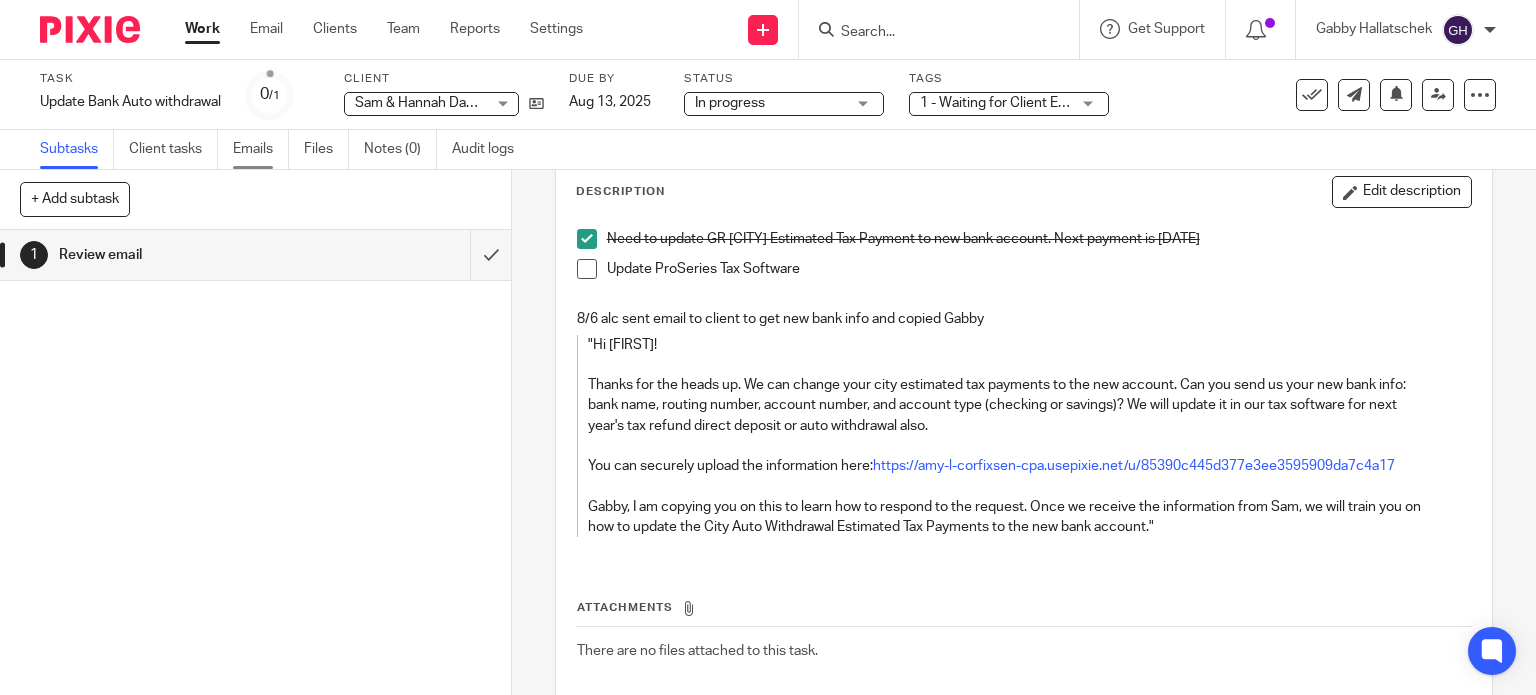 click on "Emails" at bounding box center [261, 149] 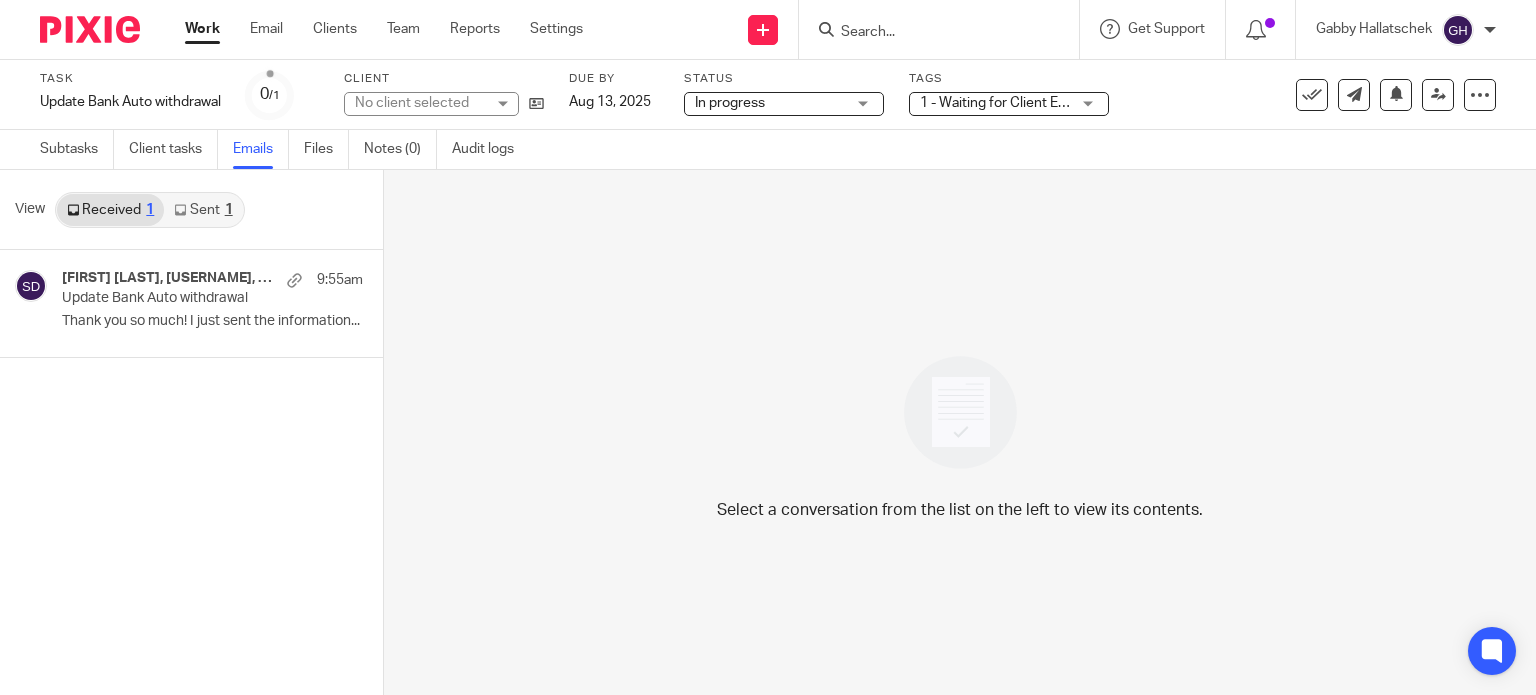 scroll, scrollTop: 0, scrollLeft: 0, axis: both 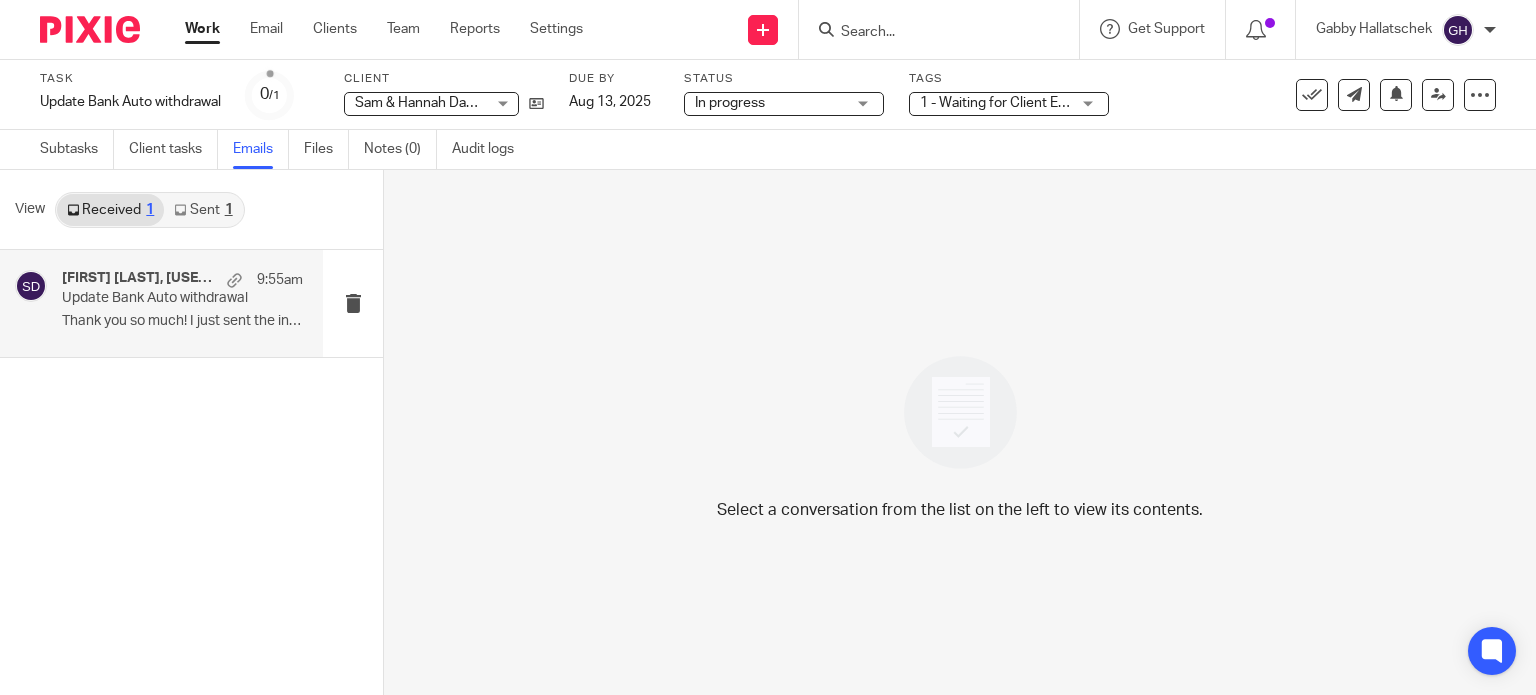 click on "Samuel Daniels, samueldaniels95, Me
9:55am   Update Bank Auto withdrawal   Thank you so much! I just sent the information..." at bounding box center [182, 303] 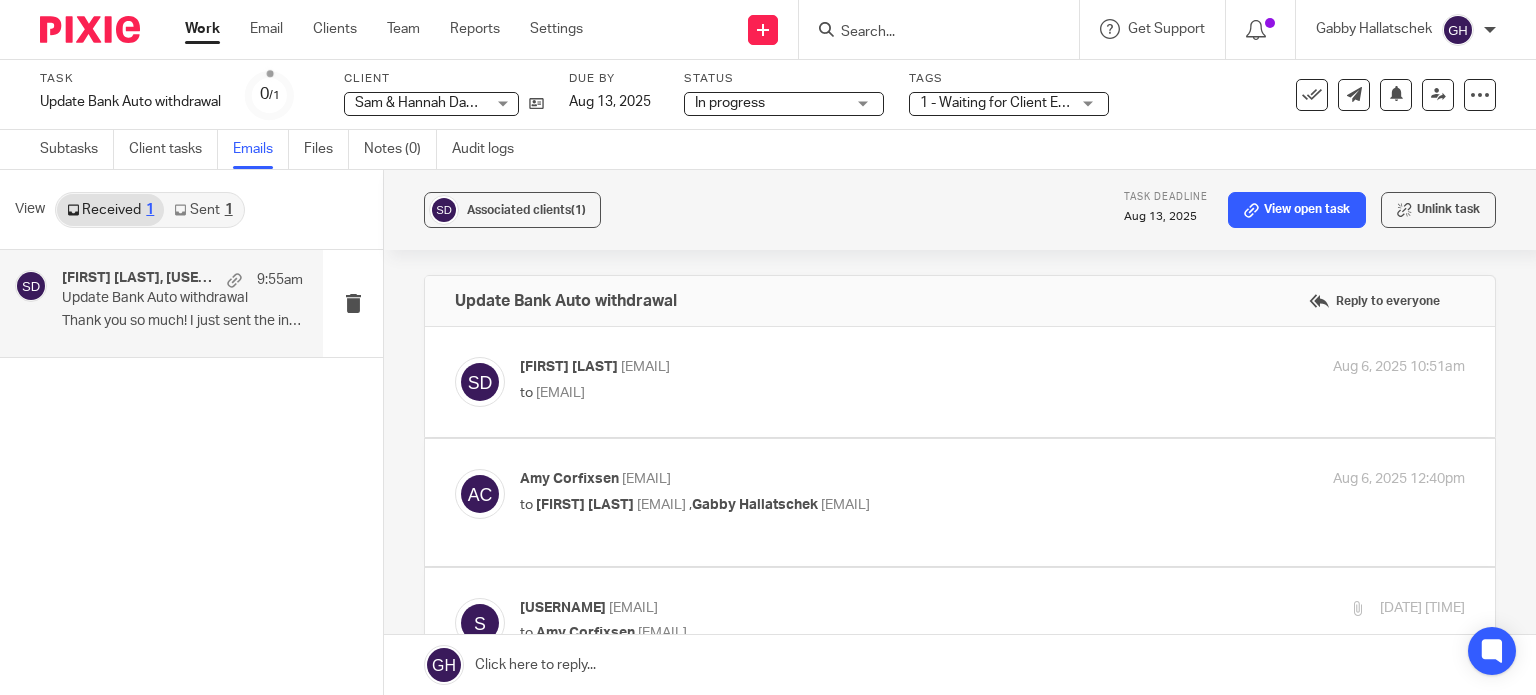 scroll, scrollTop: 0, scrollLeft: 0, axis: both 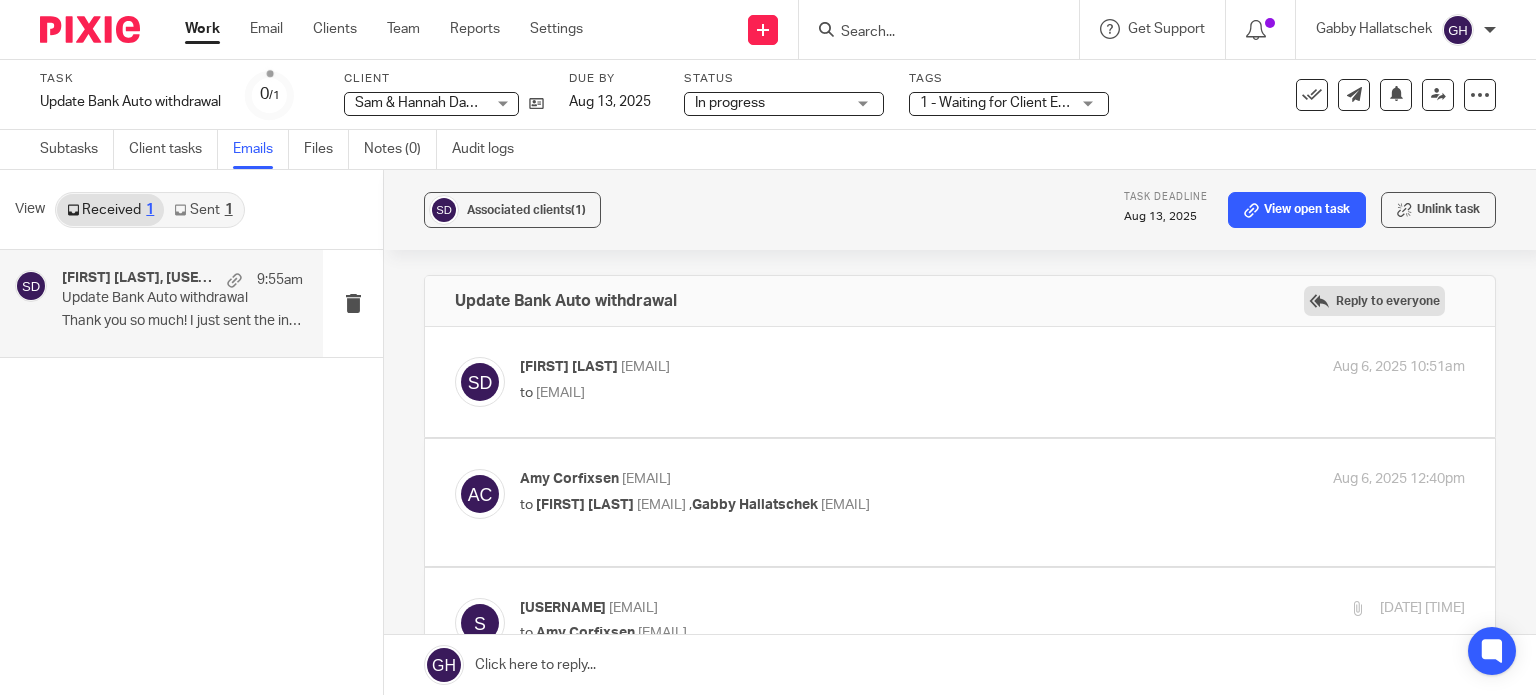 click on "Reply to everyone" at bounding box center [1374, 301] 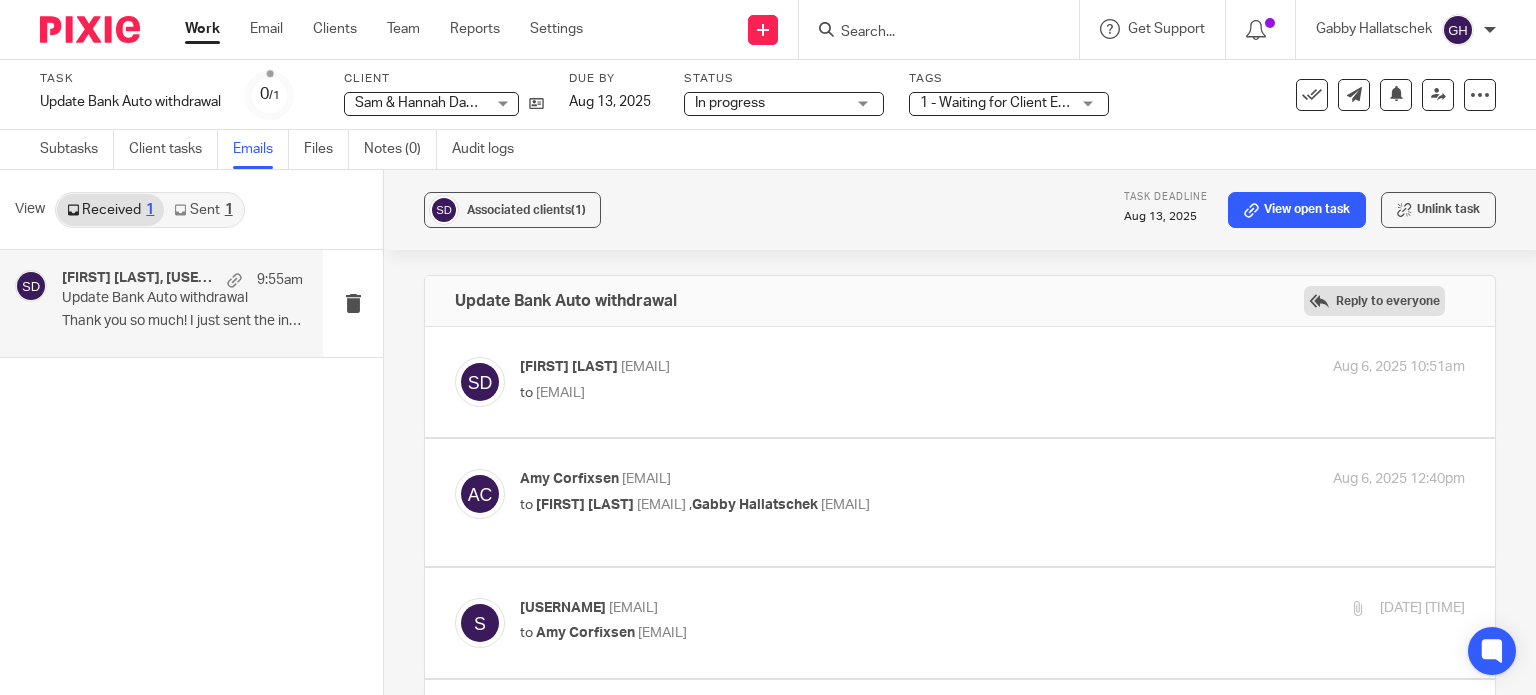 scroll, scrollTop: 1162, scrollLeft: 0, axis: vertical 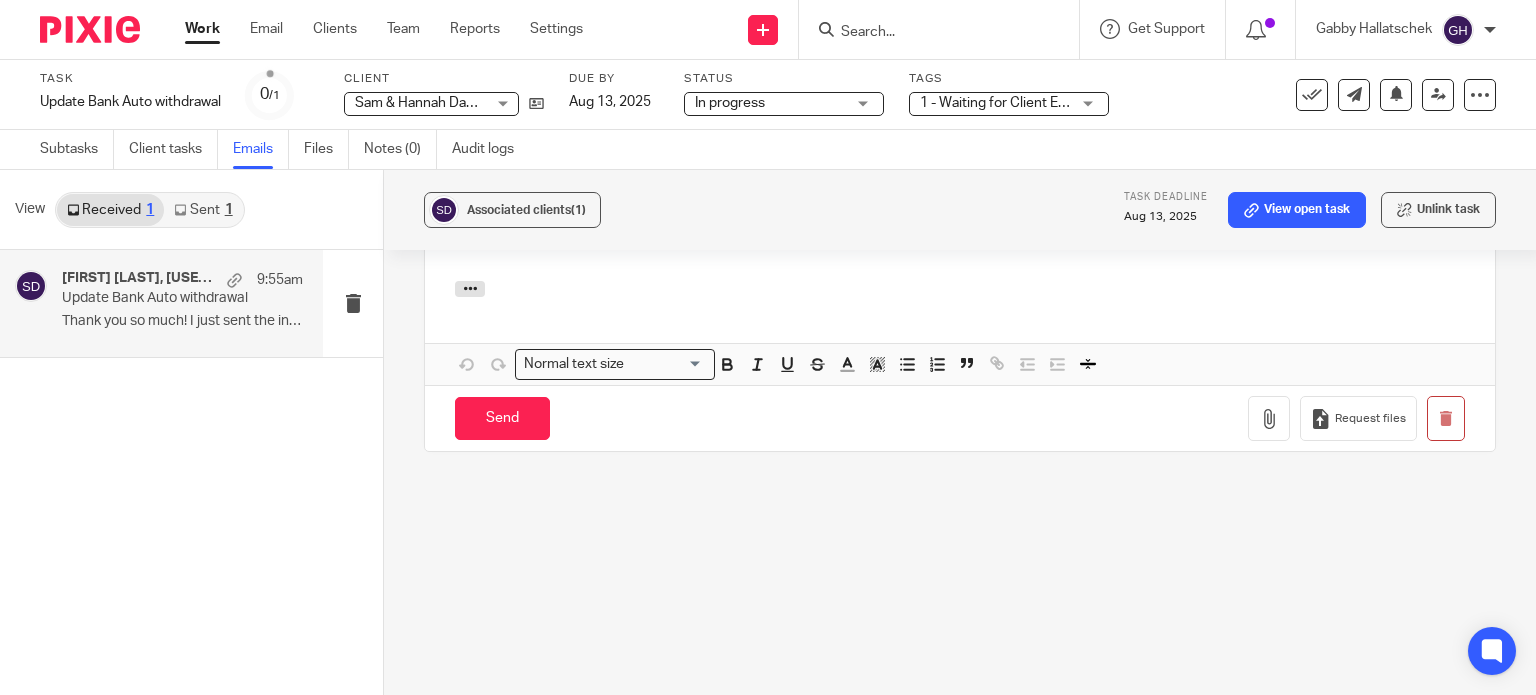 type 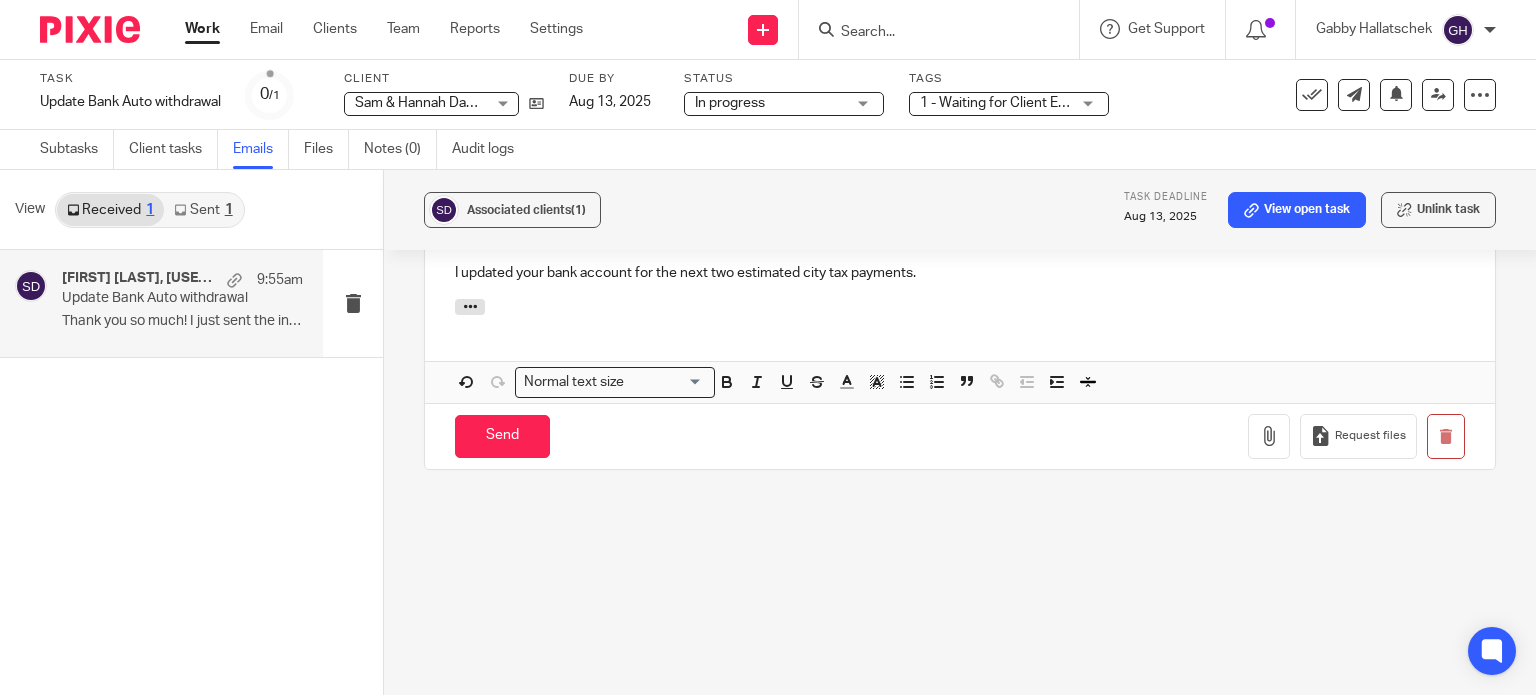 click on "I updated your bank account for the next two estimated city tax payments." at bounding box center [960, 273] 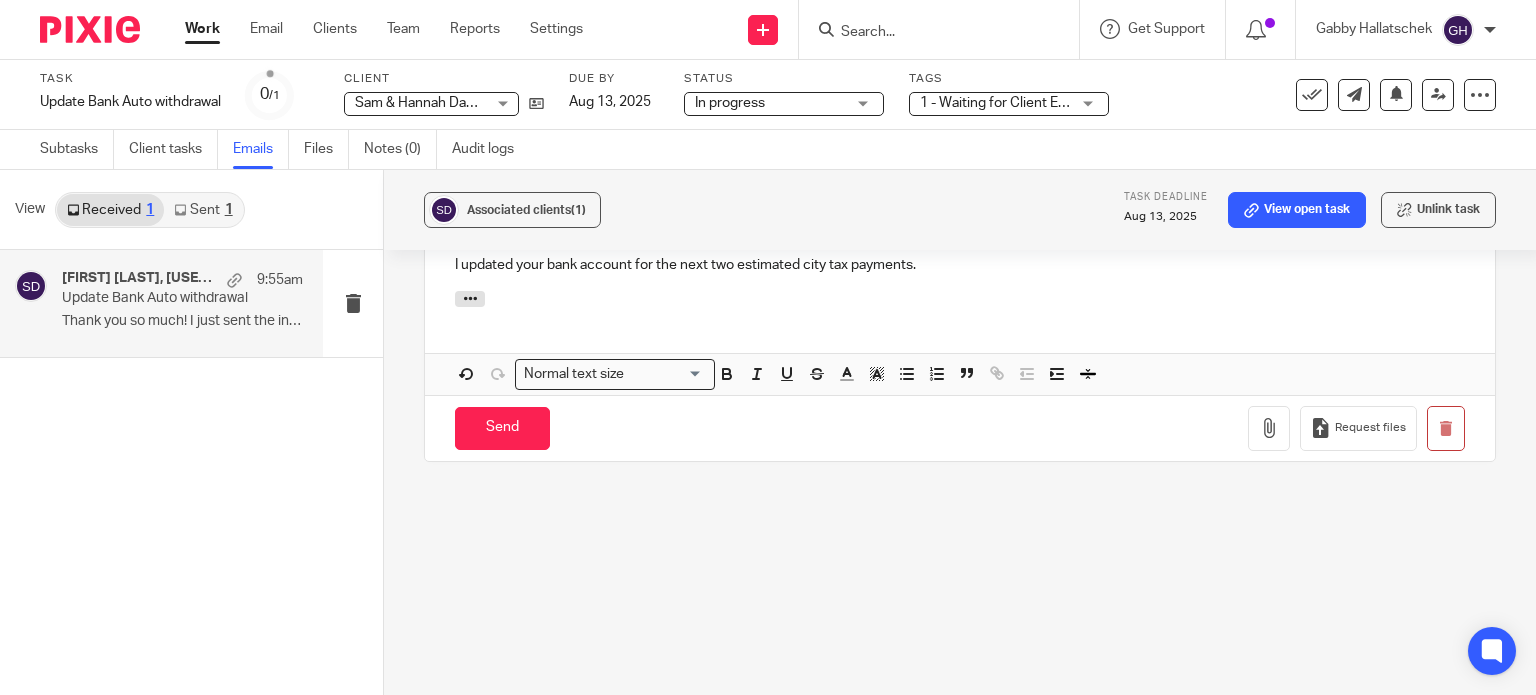 scroll, scrollTop: 1187, scrollLeft: 0, axis: vertical 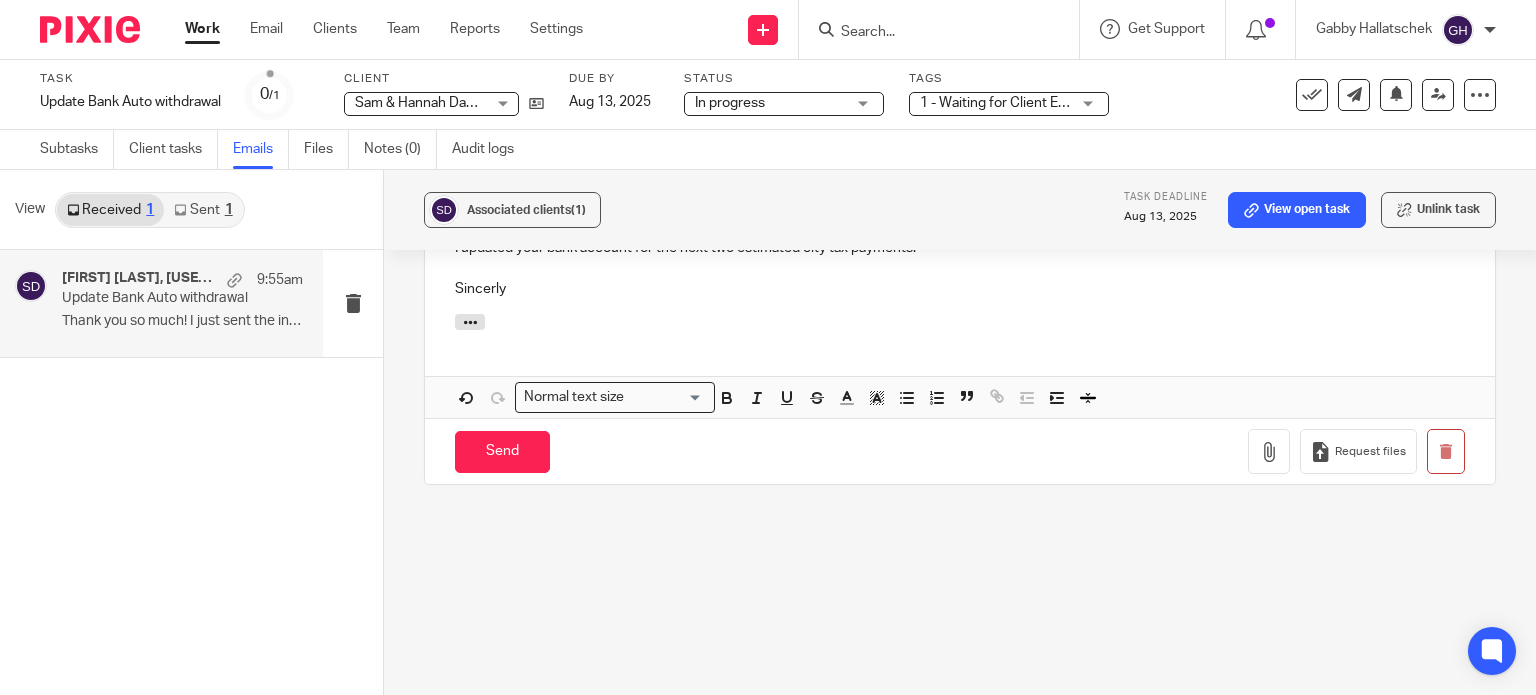 click on "Sincerly" at bounding box center (960, 289) 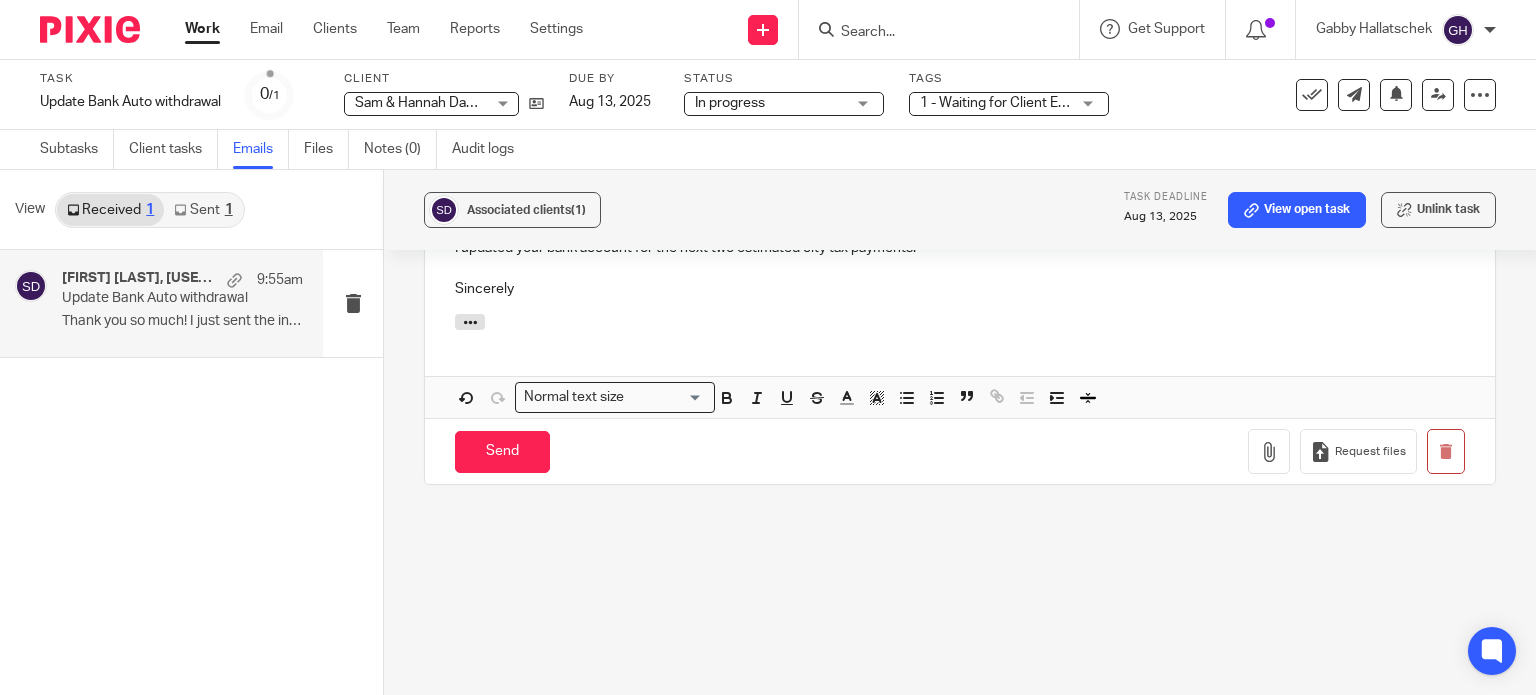 click on "Sincerely" at bounding box center [960, 289] 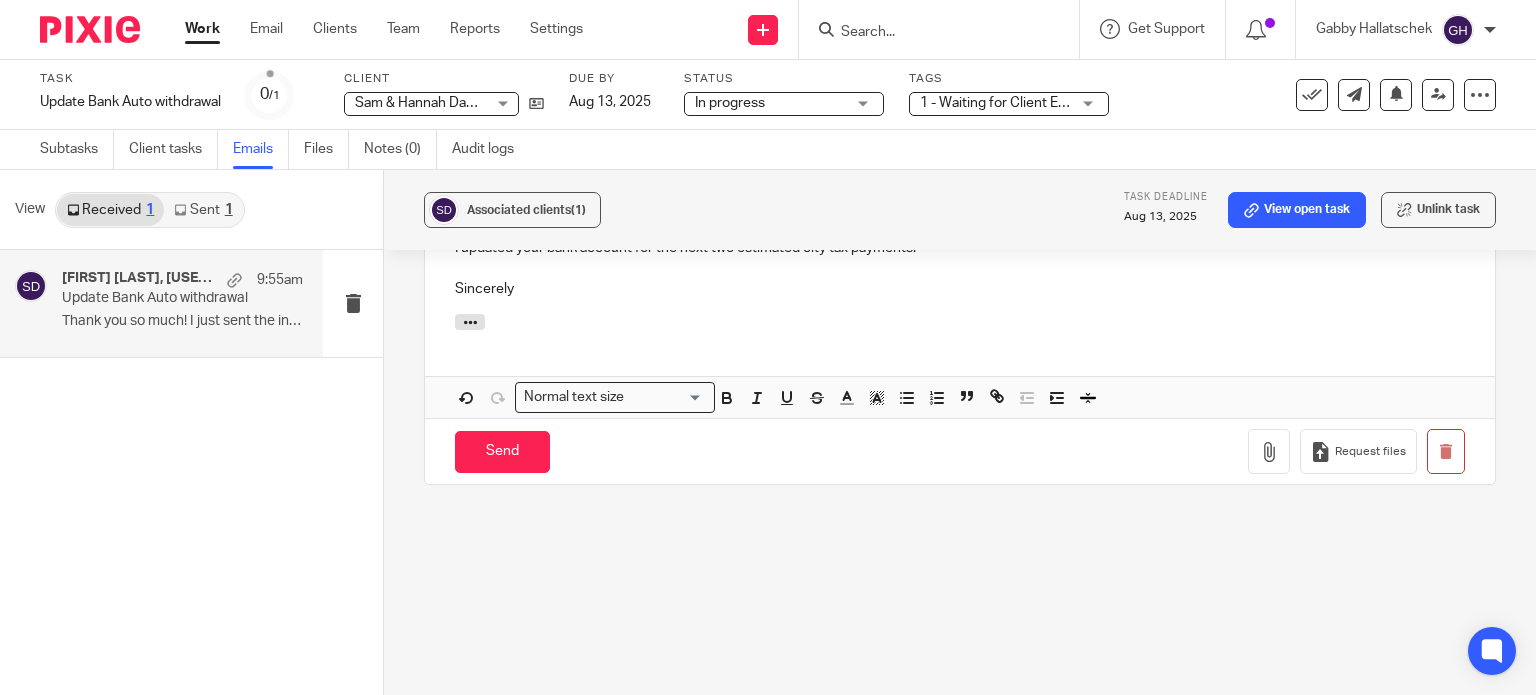 drag, startPoint x: 535, startPoint y: 354, endPoint x: 451, endPoint y: 354, distance: 84 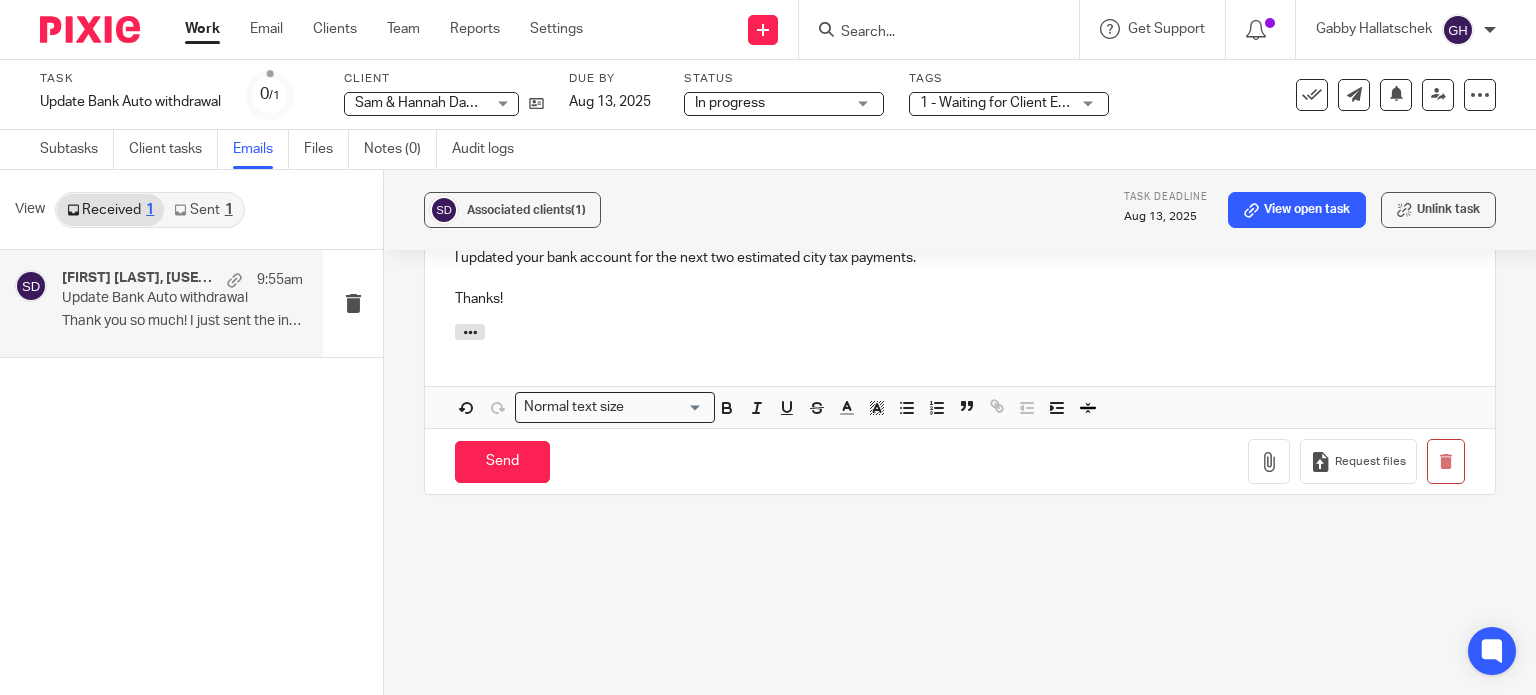 scroll, scrollTop: 1178, scrollLeft: 0, axis: vertical 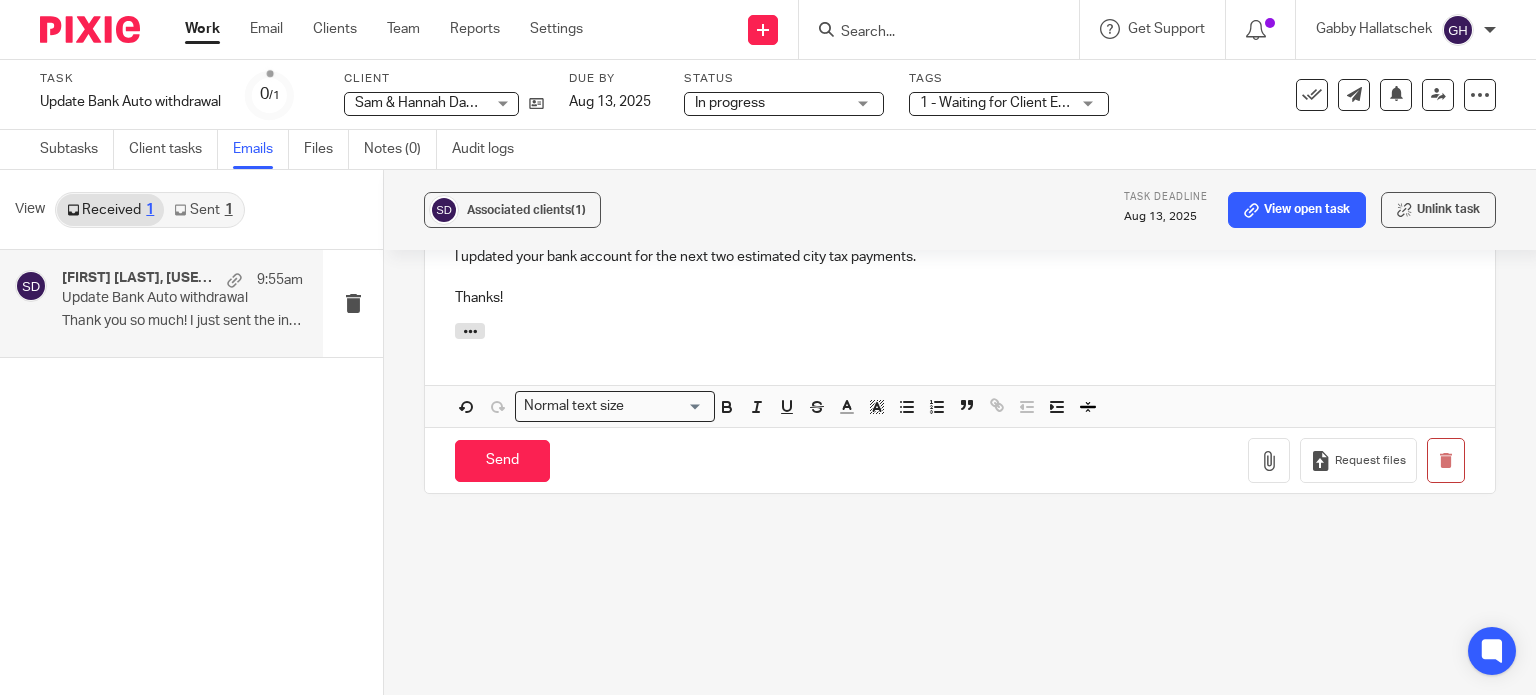 drag, startPoint x: 524, startPoint y: 511, endPoint x: 516, endPoint y: 438, distance: 73.43705 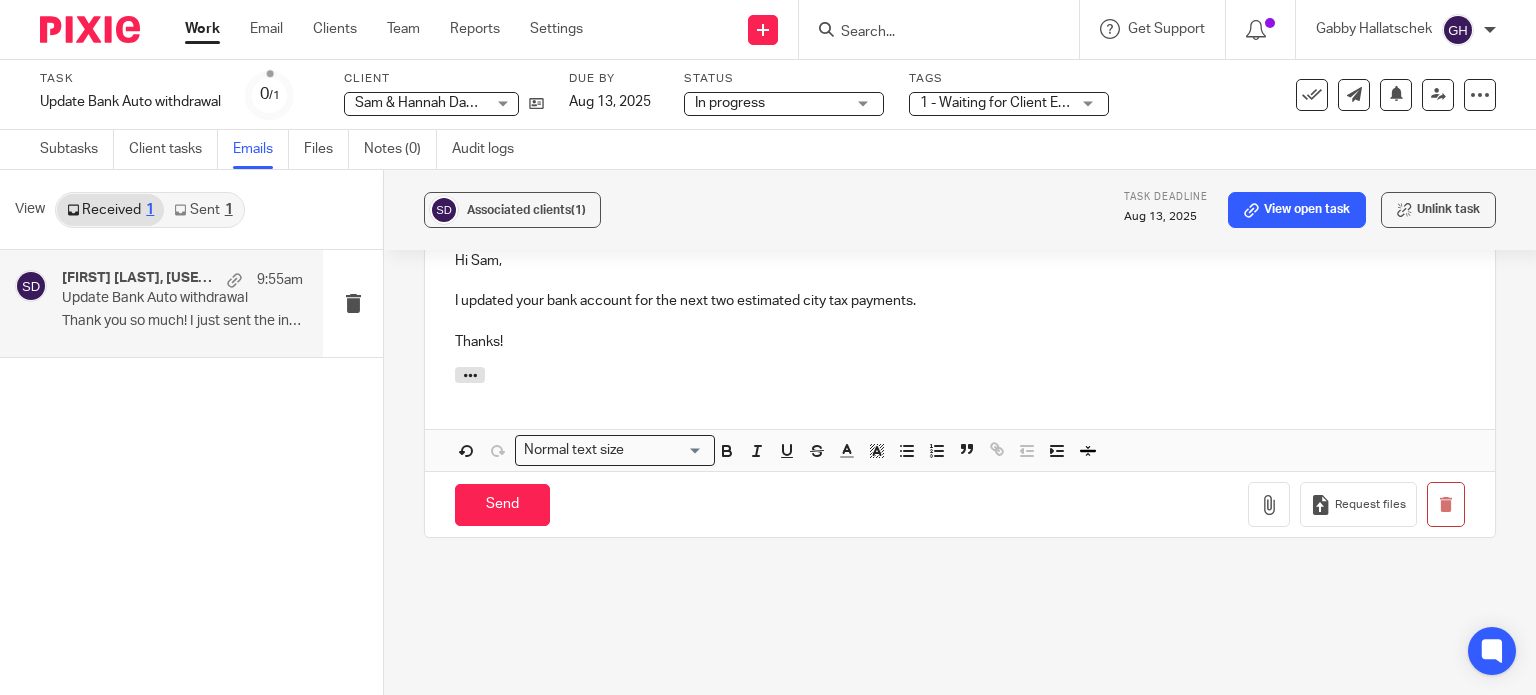 scroll, scrollTop: 1136, scrollLeft: 0, axis: vertical 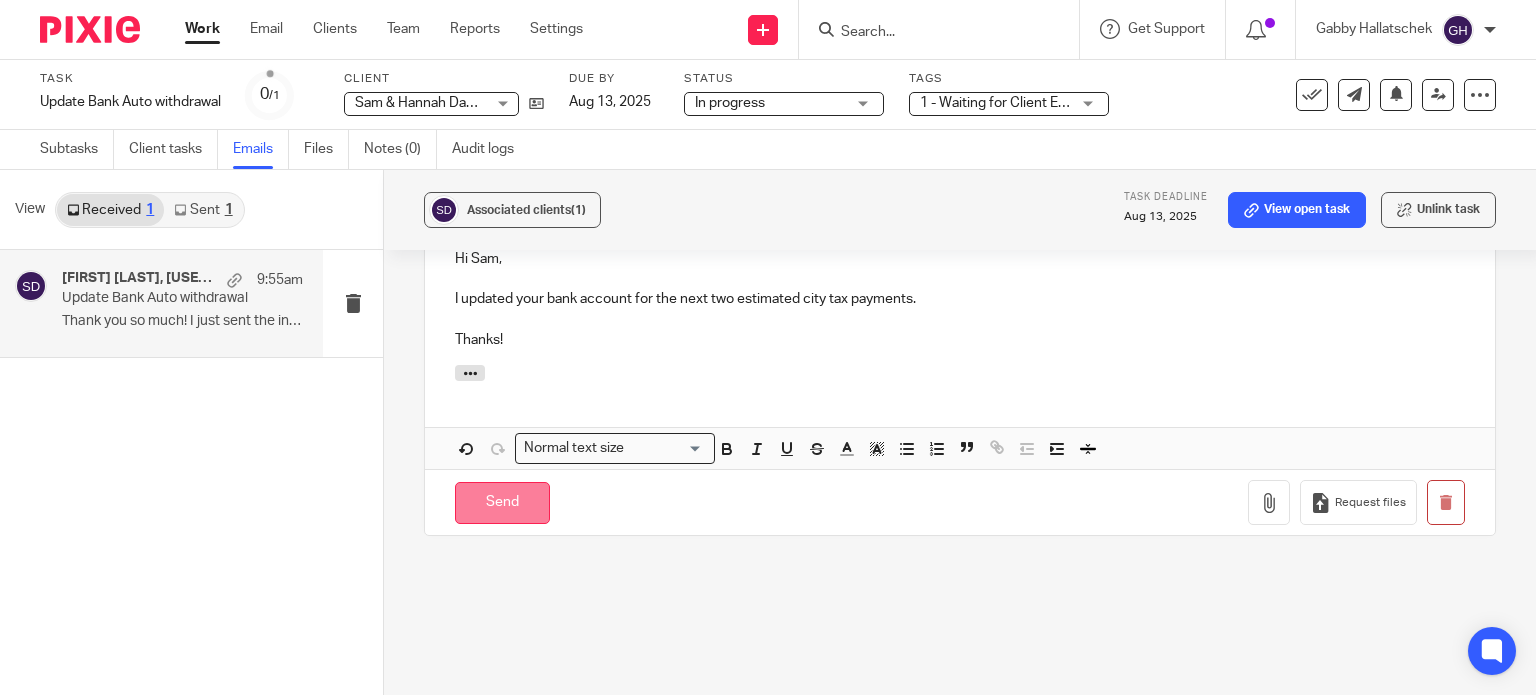 click on "Send" at bounding box center [502, 503] 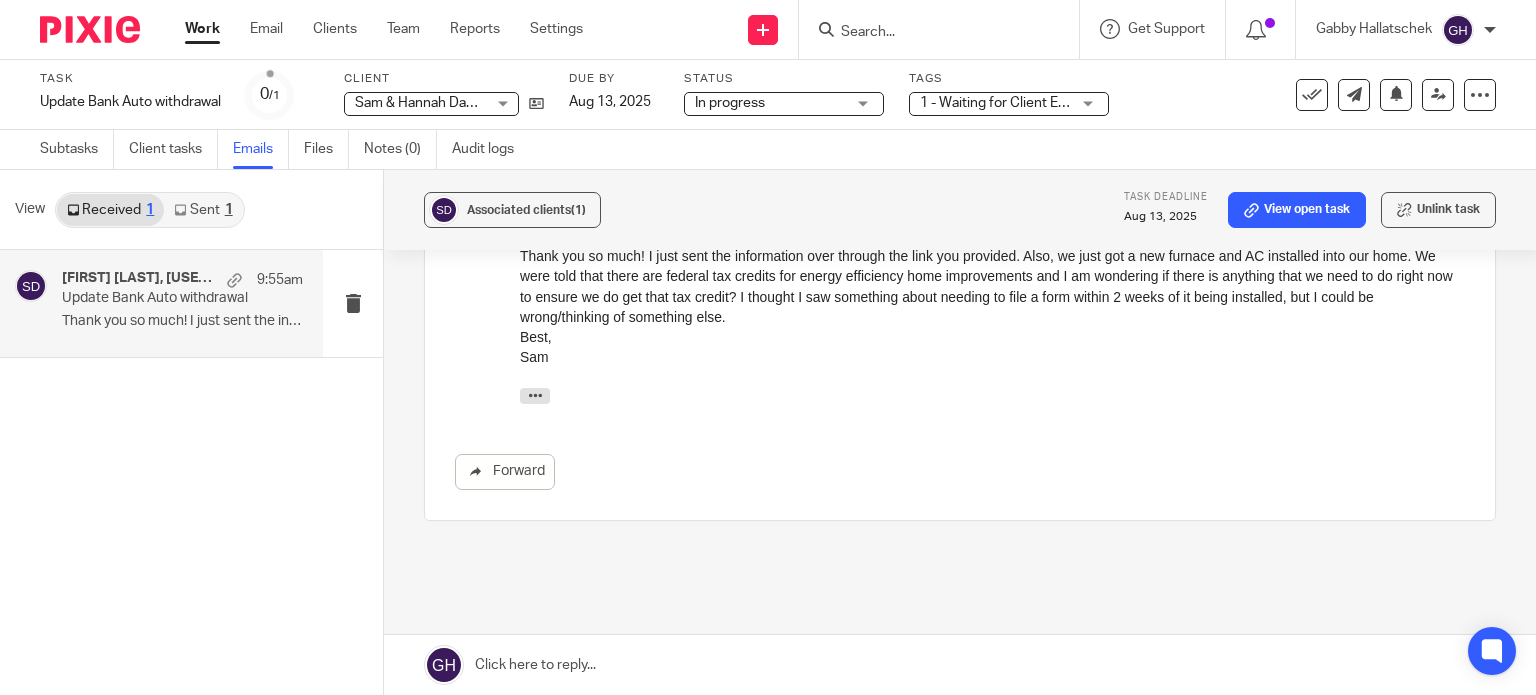 scroll, scrollTop: 760, scrollLeft: 0, axis: vertical 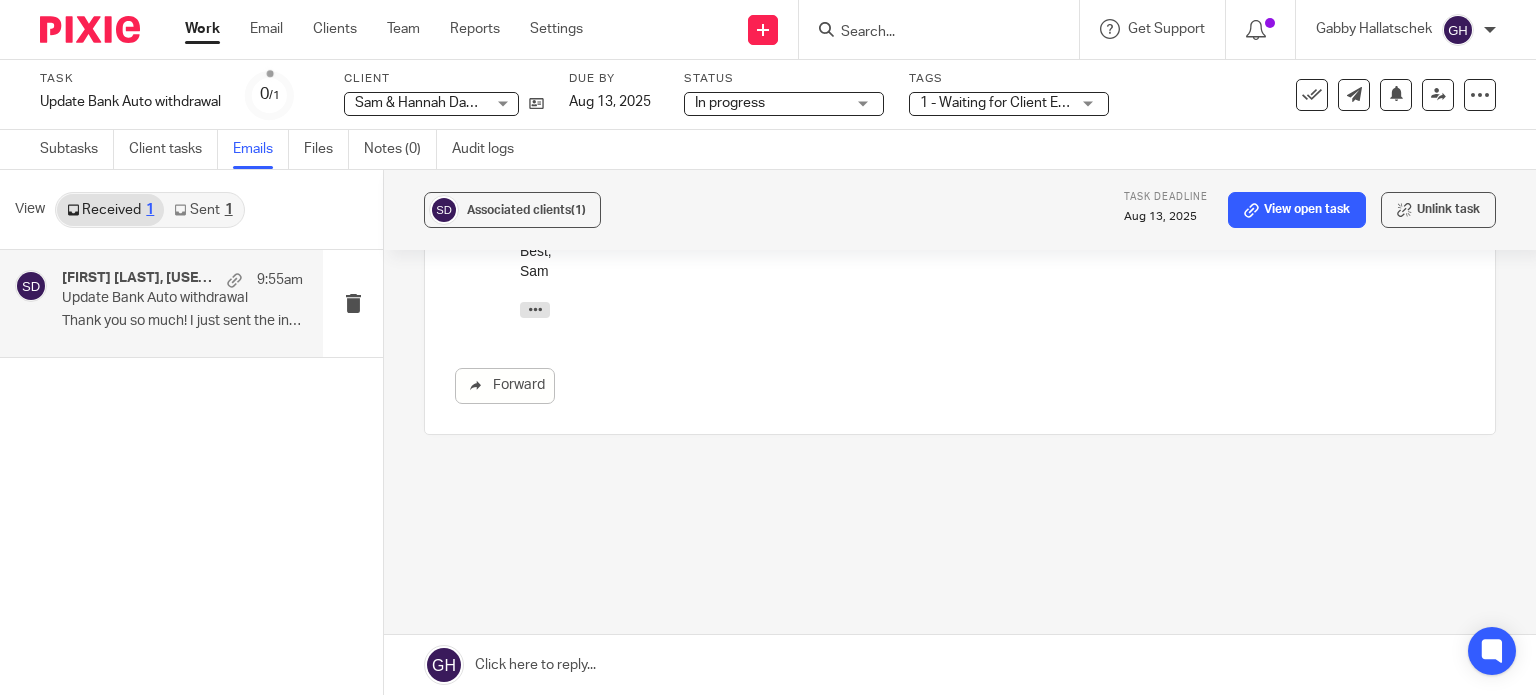 click on "Sent
1" at bounding box center (203, 210) 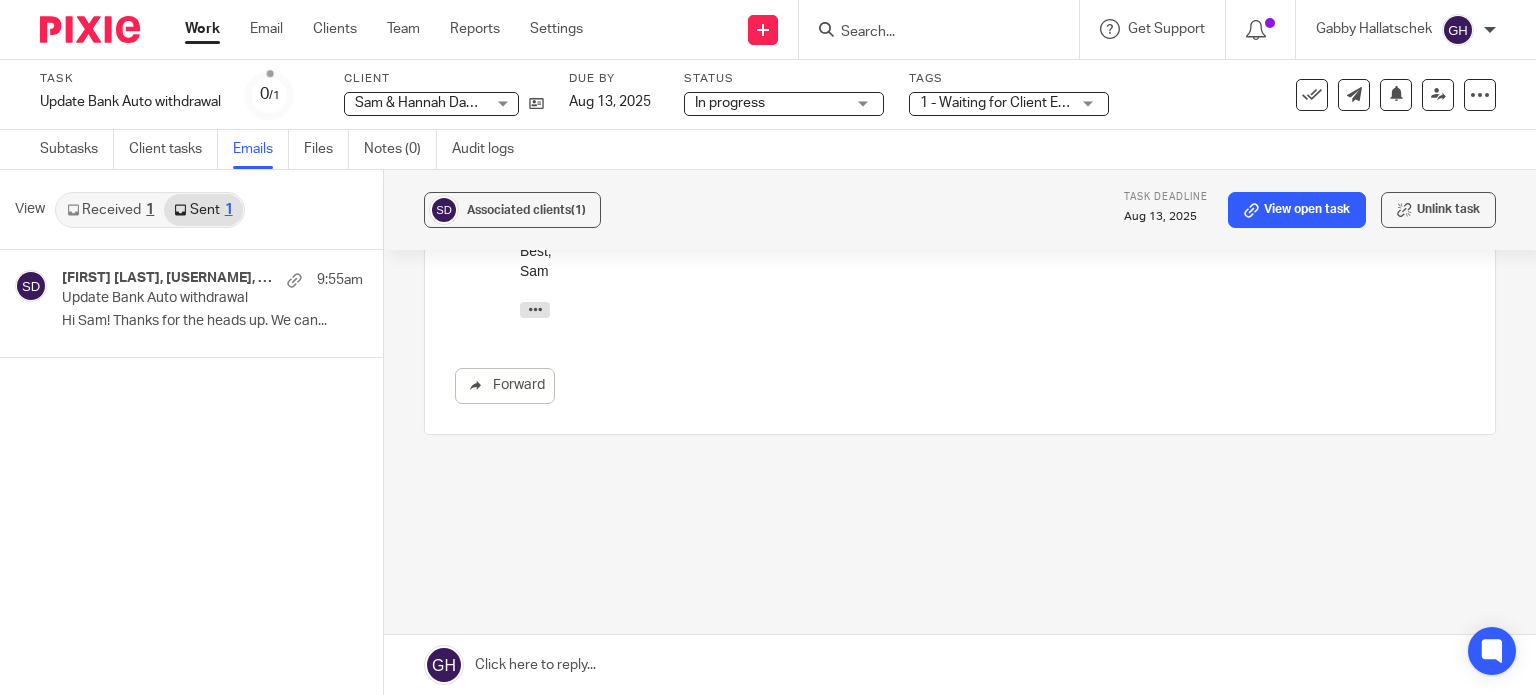click on "Received
1" at bounding box center [110, 210] 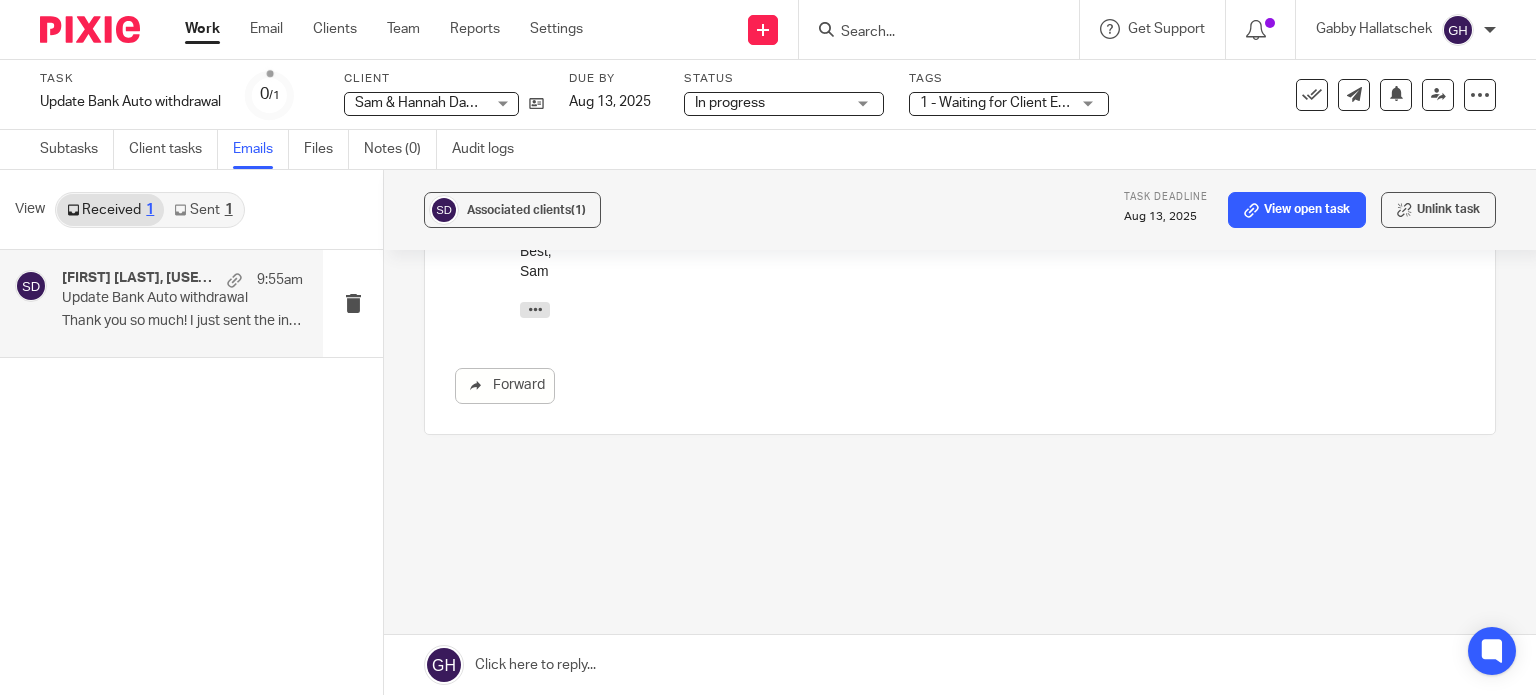 click on "Sent
1" at bounding box center [203, 210] 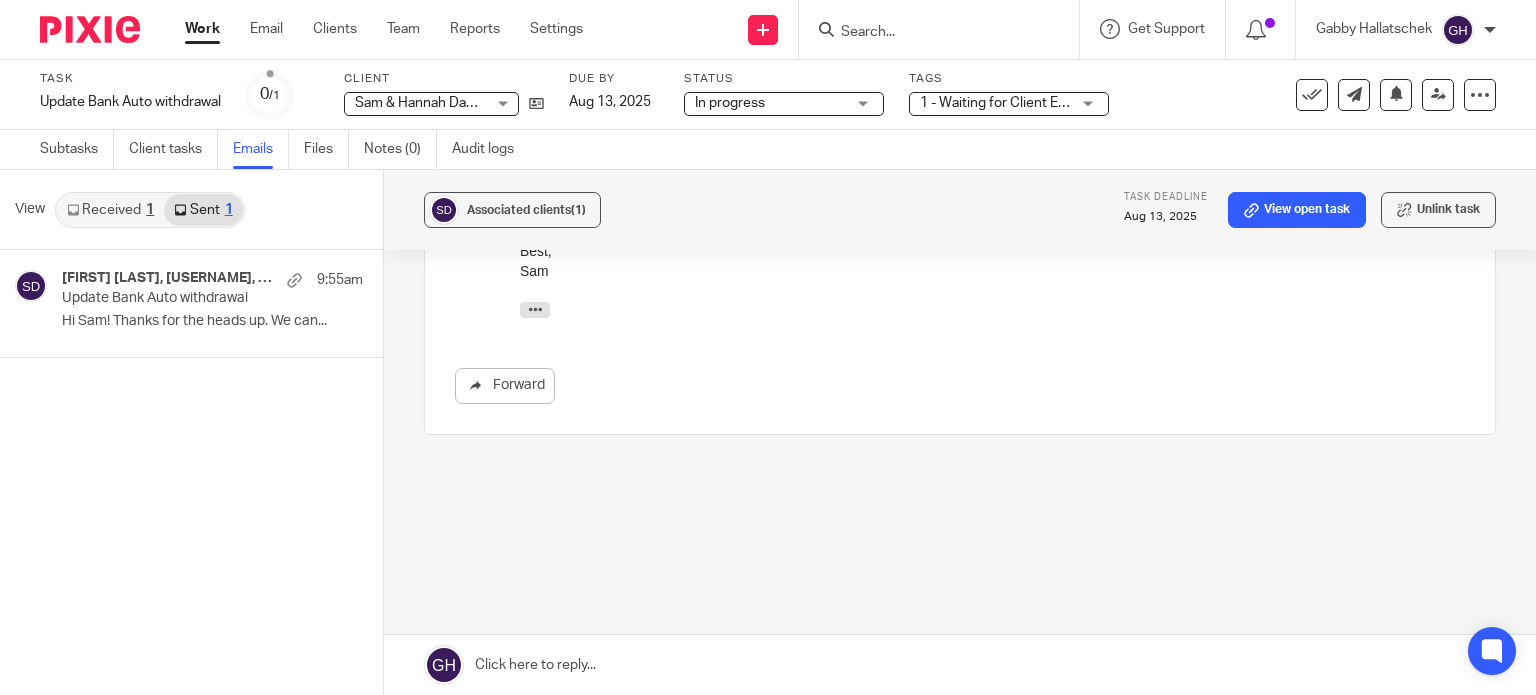 click on "Received
1" at bounding box center [110, 210] 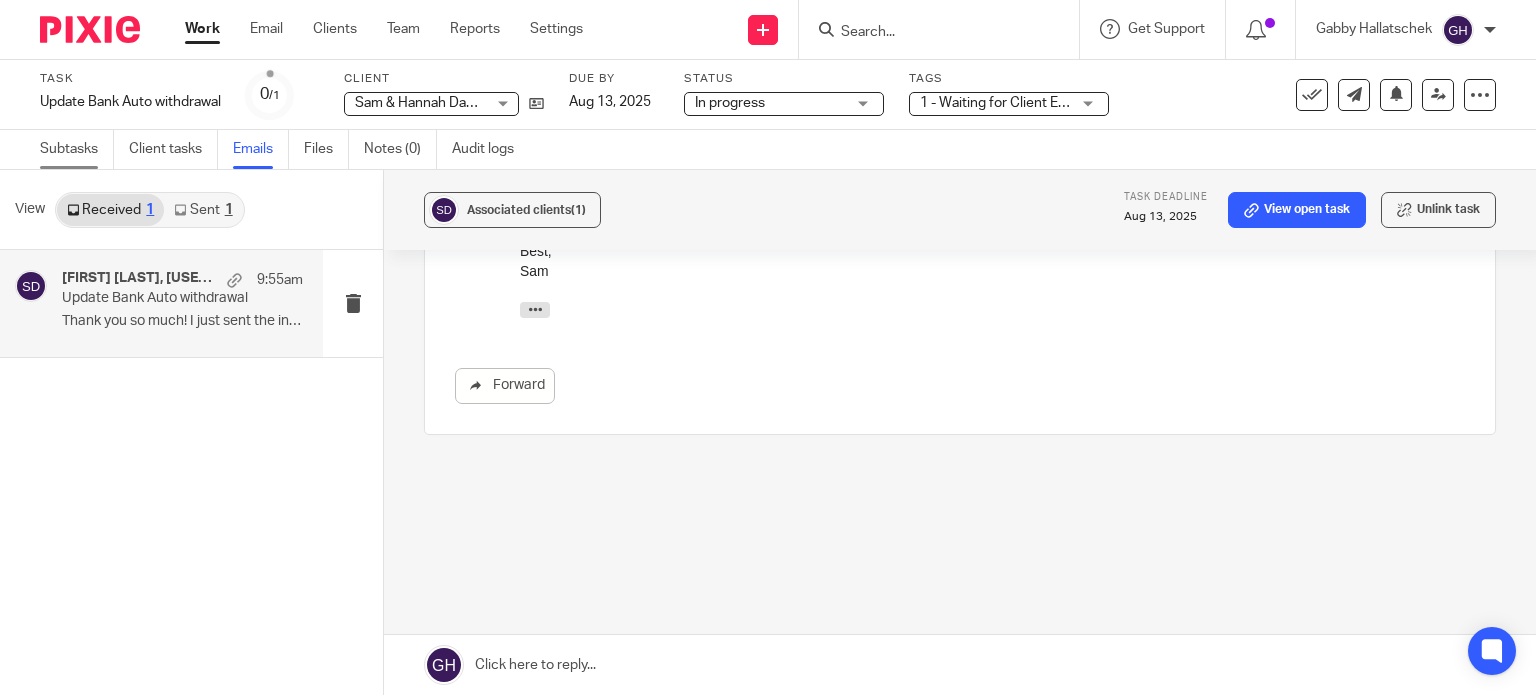click on "Subtasks" at bounding box center (77, 149) 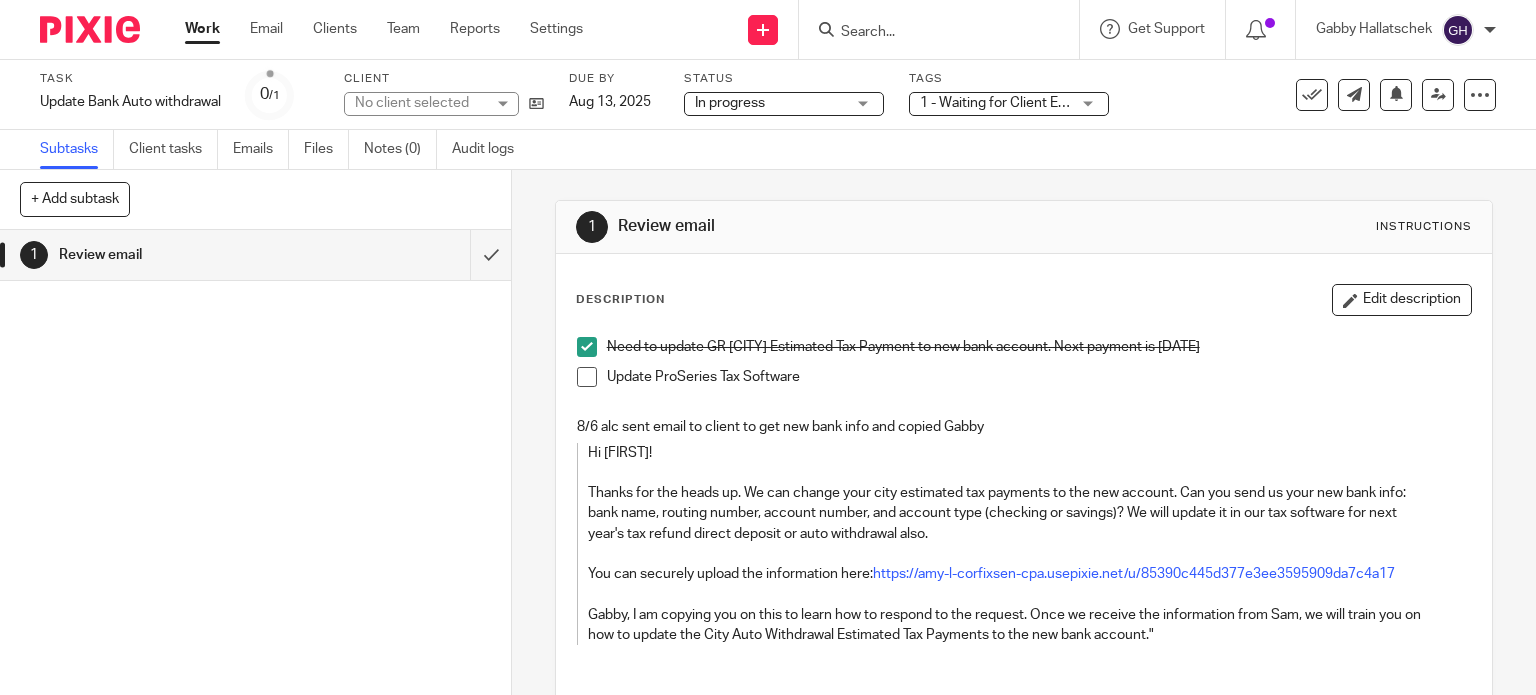 scroll, scrollTop: 0, scrollLeft: 0, axis: both 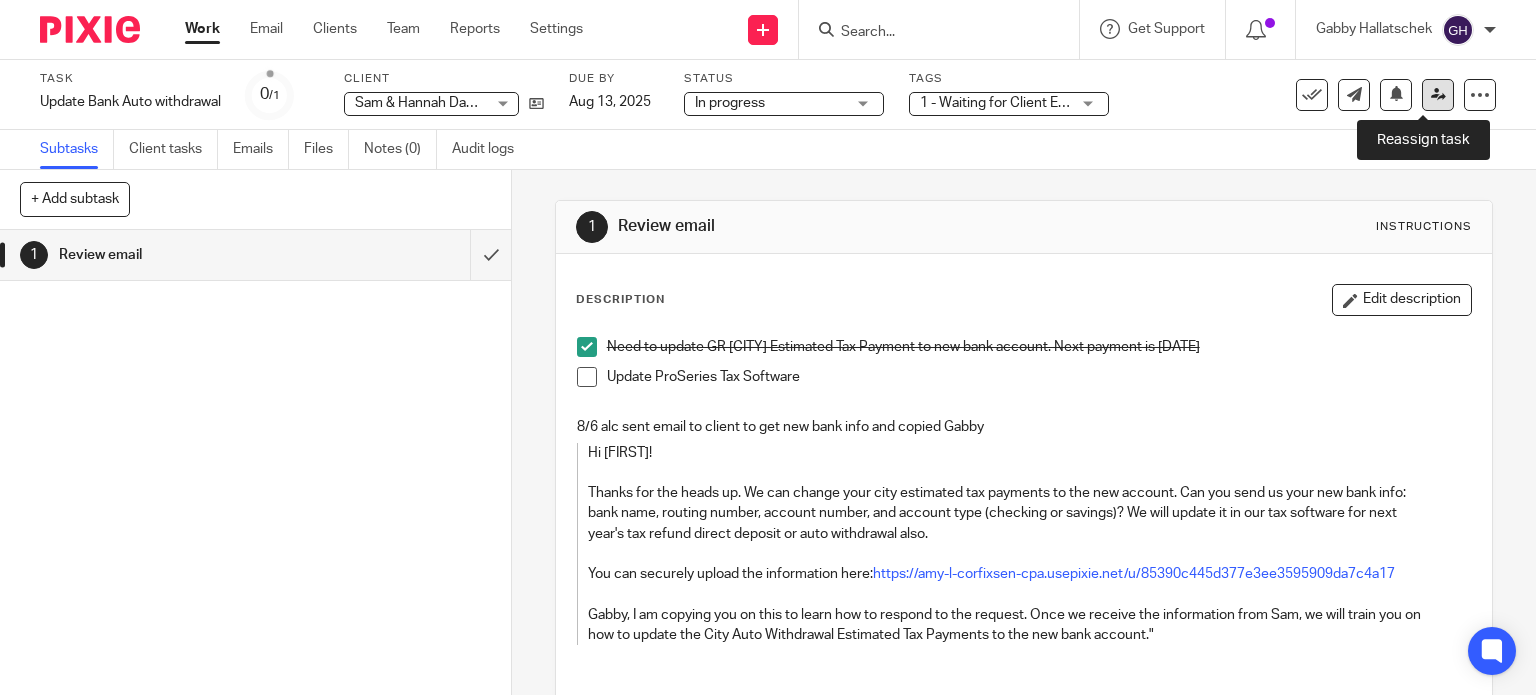 click at bounding box center [1438, 94] 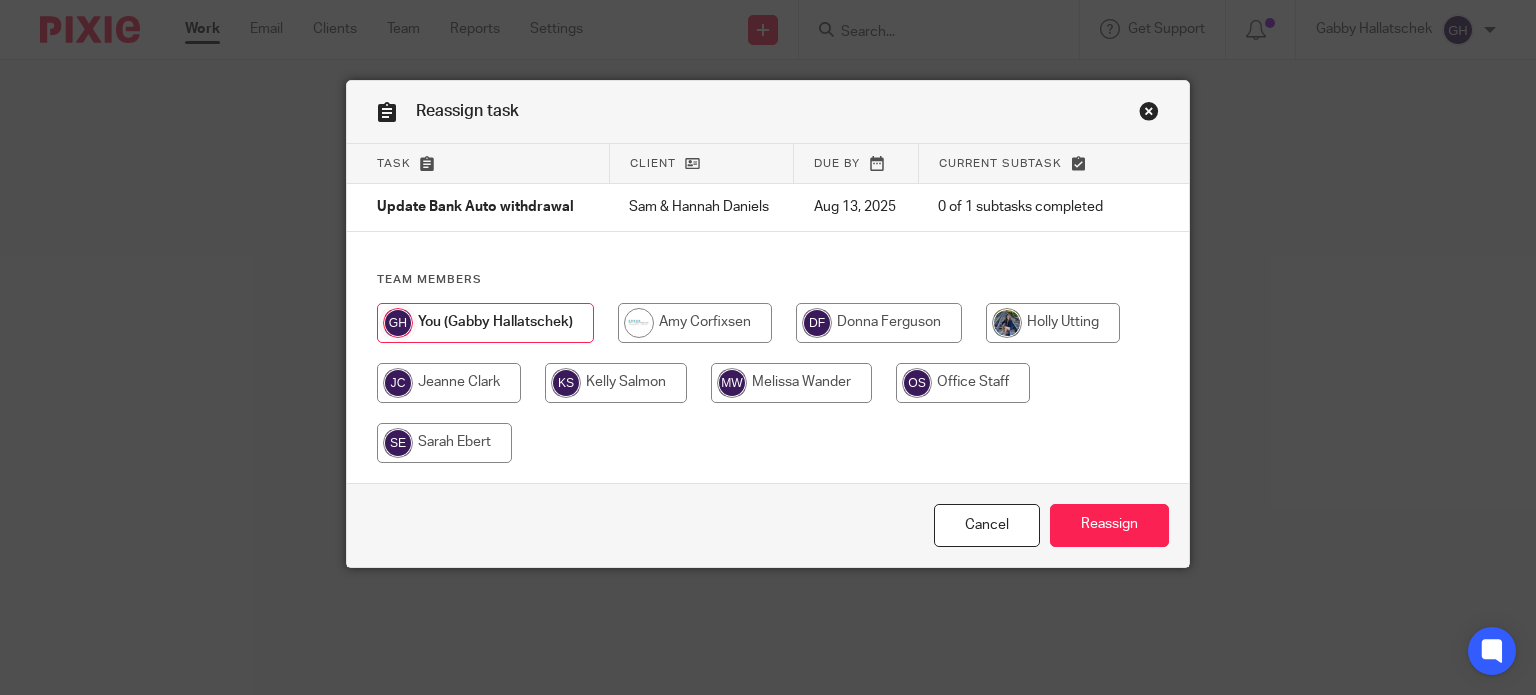 scroll, scrollTop: 0, scrollLeft: 0, axis: both 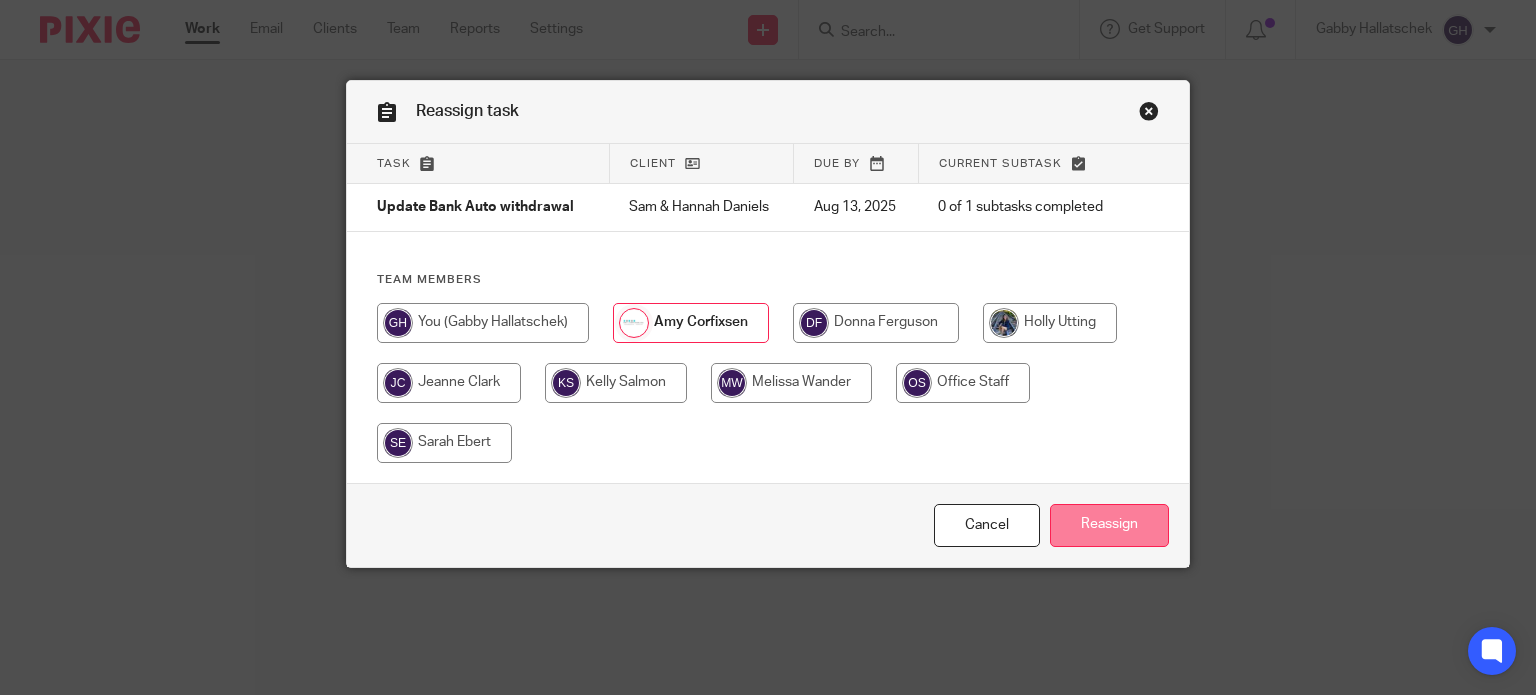 click on "Reassign" at bounding box center (1109, 525) 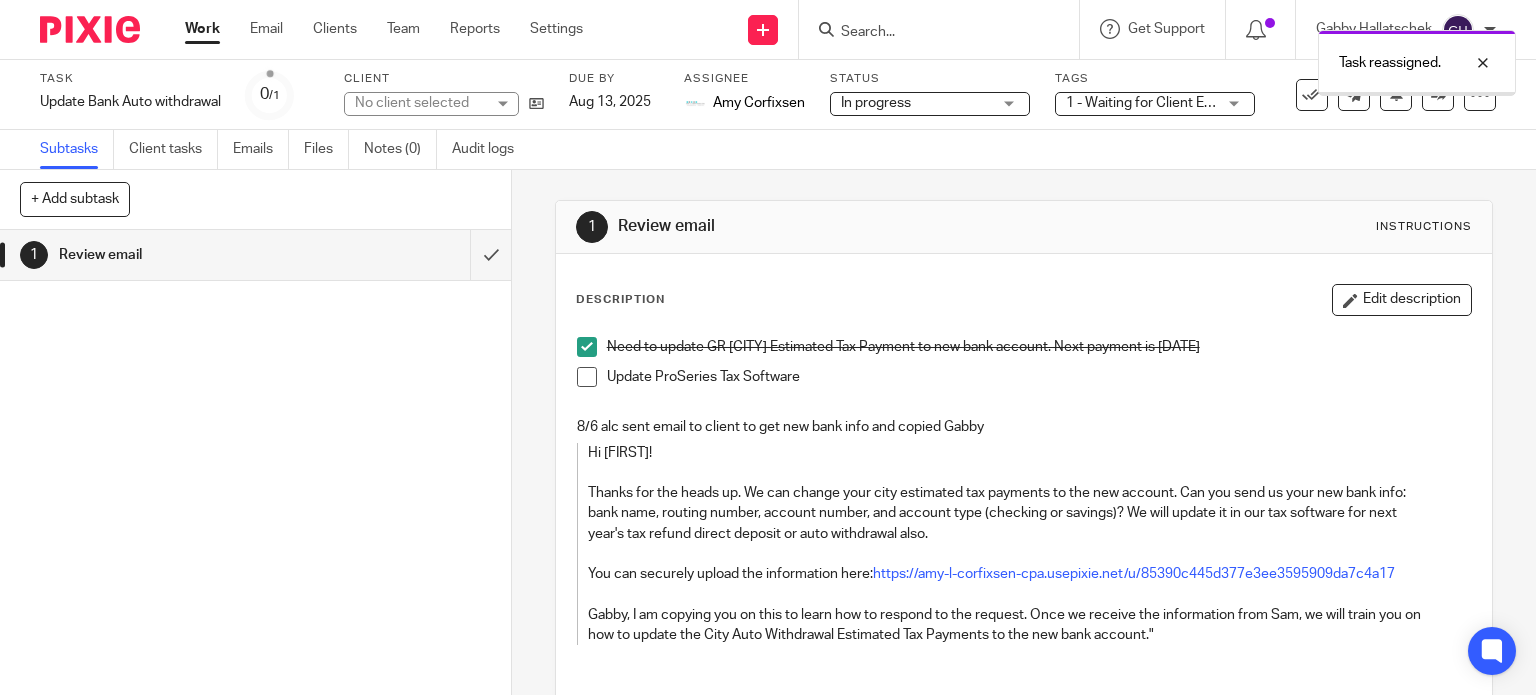 scroll, scrollTop: 0, scrollLeft: 0, axis: both 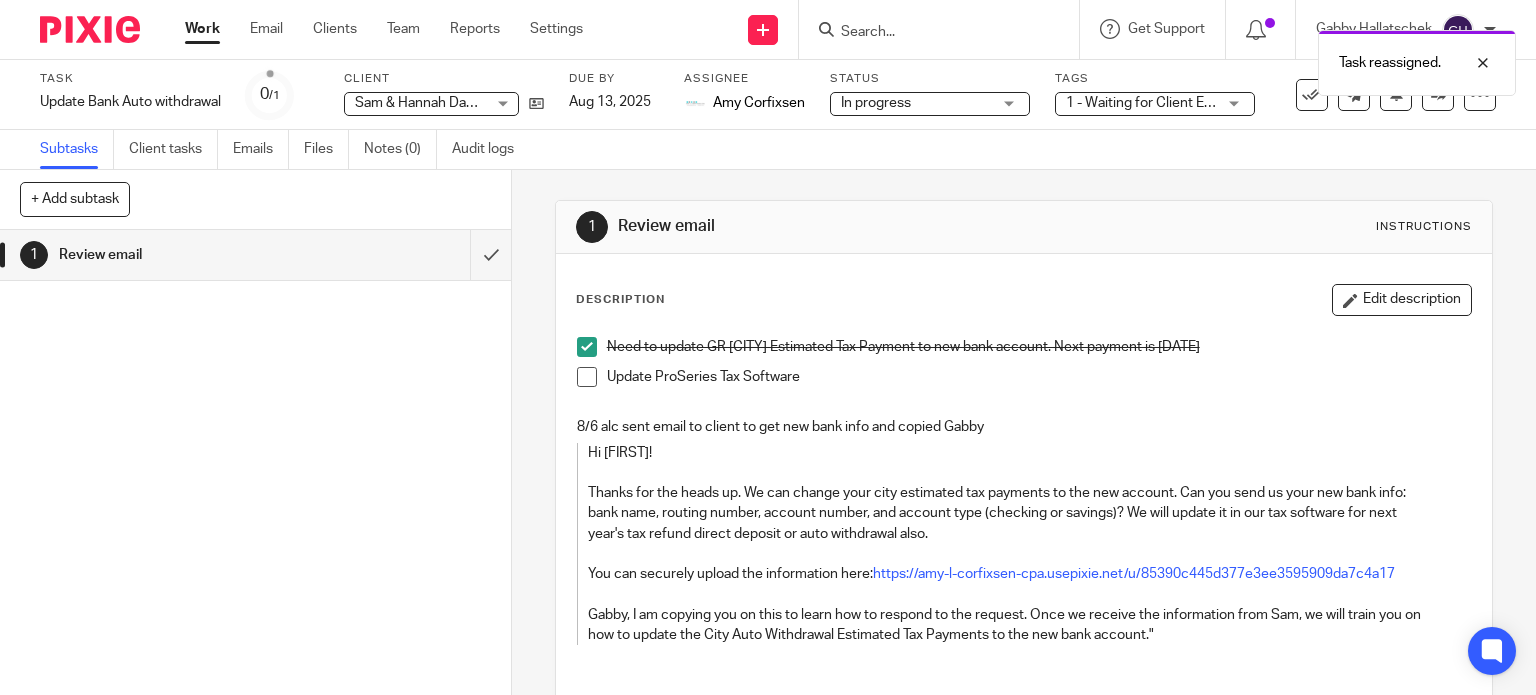 click on "Work" at bounding box center (202, 29) 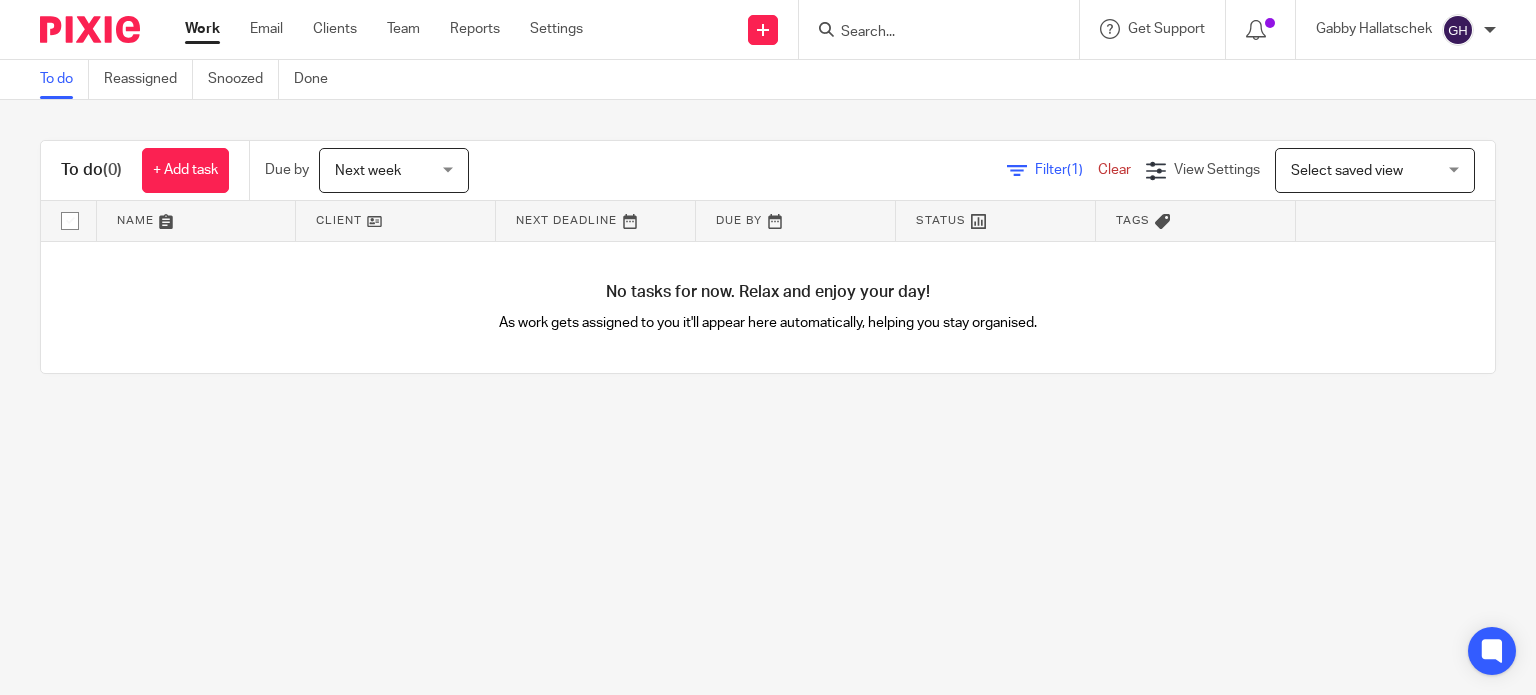 scroll, scrollTop: 0, scrollLeft: 0, axis: both 